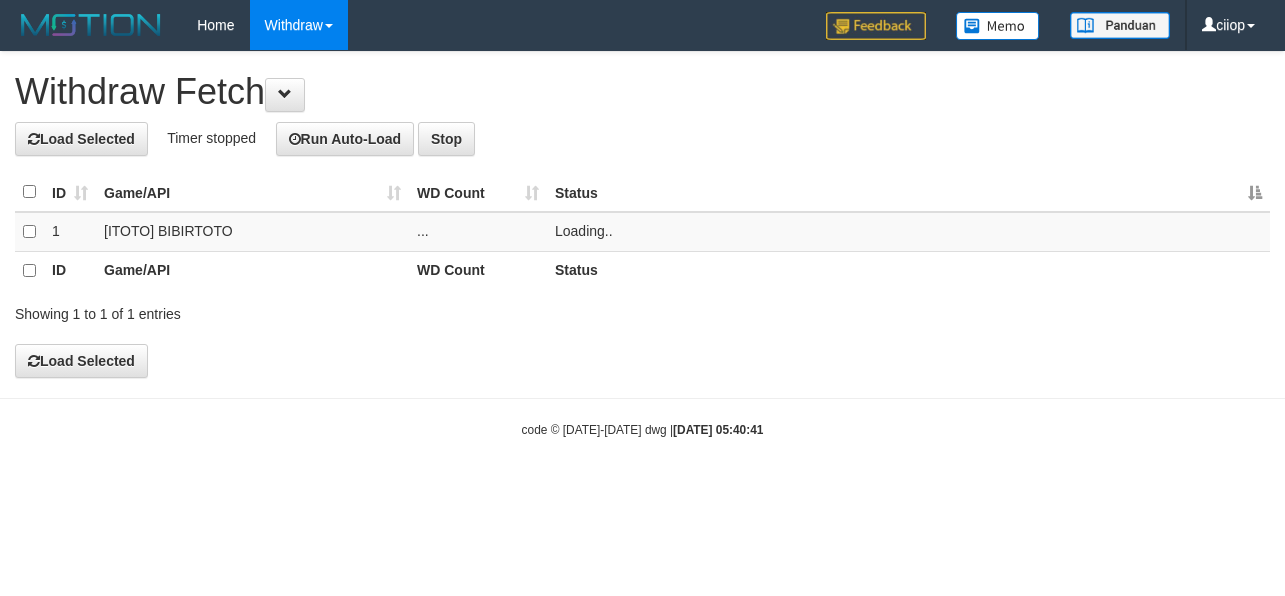 scroll, scrollTop: 0, scrollLeft: 0, axis: both 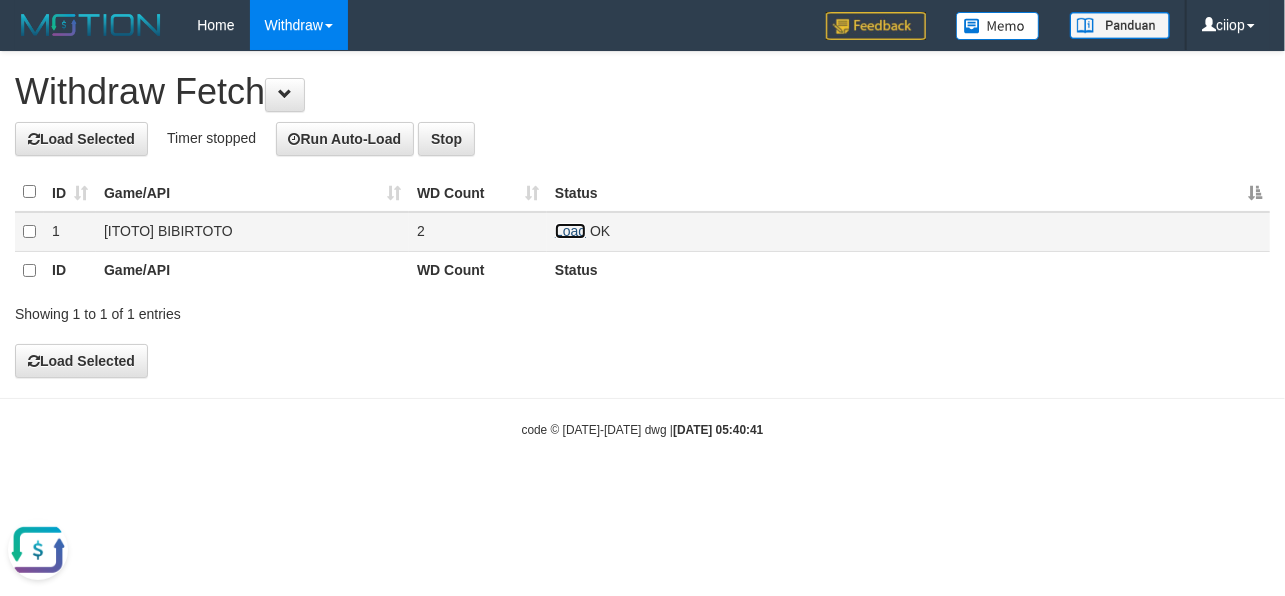 click on "Load" at bounding box center (570, 231) 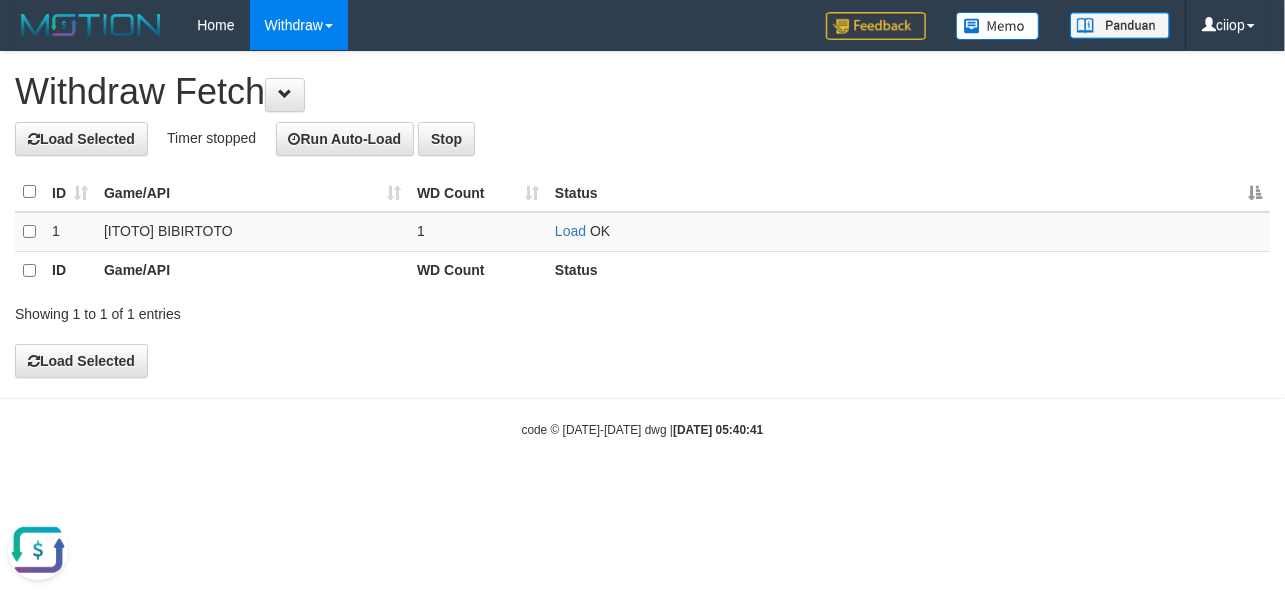 click on "Status" at bounding box center (908, 192) 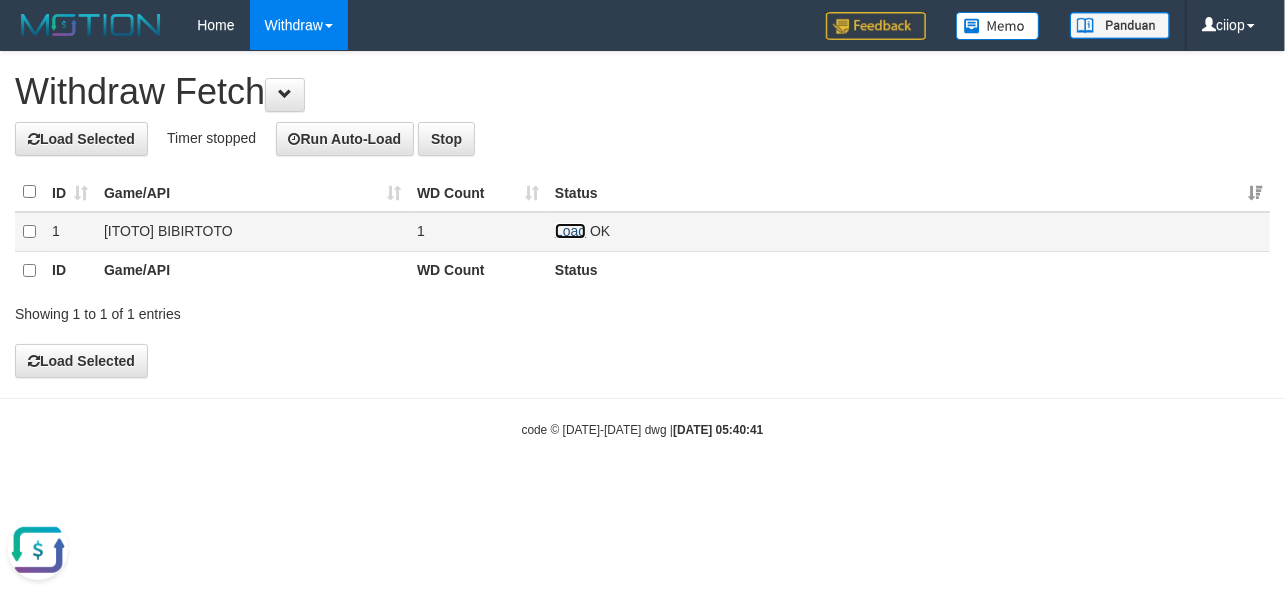 click on "Load" at bounding box center (570, 231) 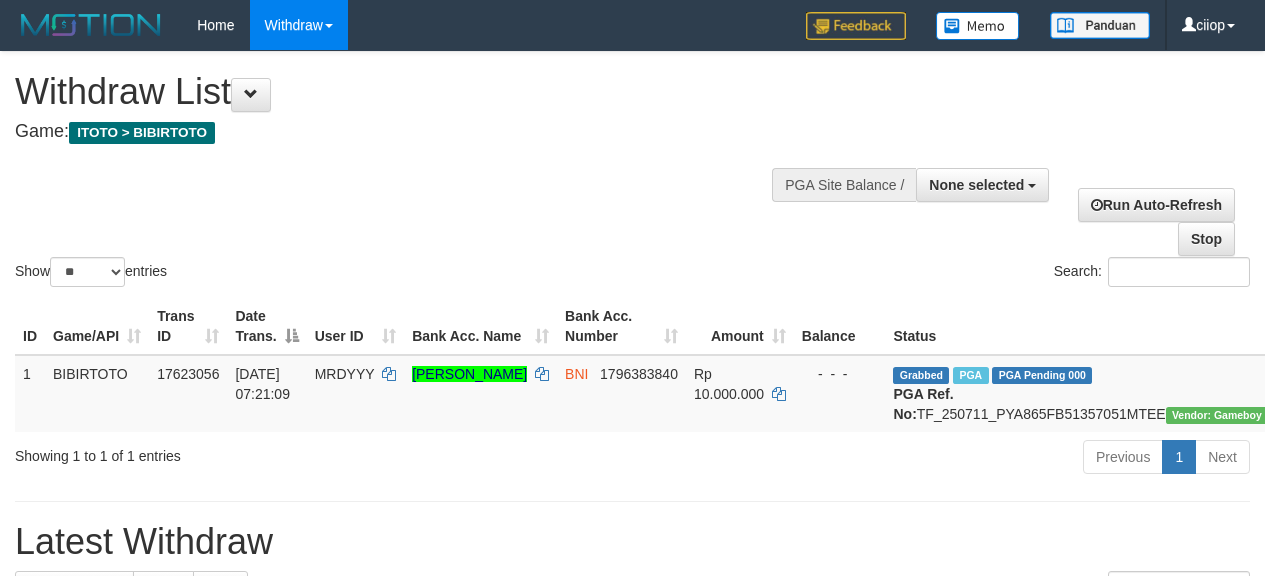 select 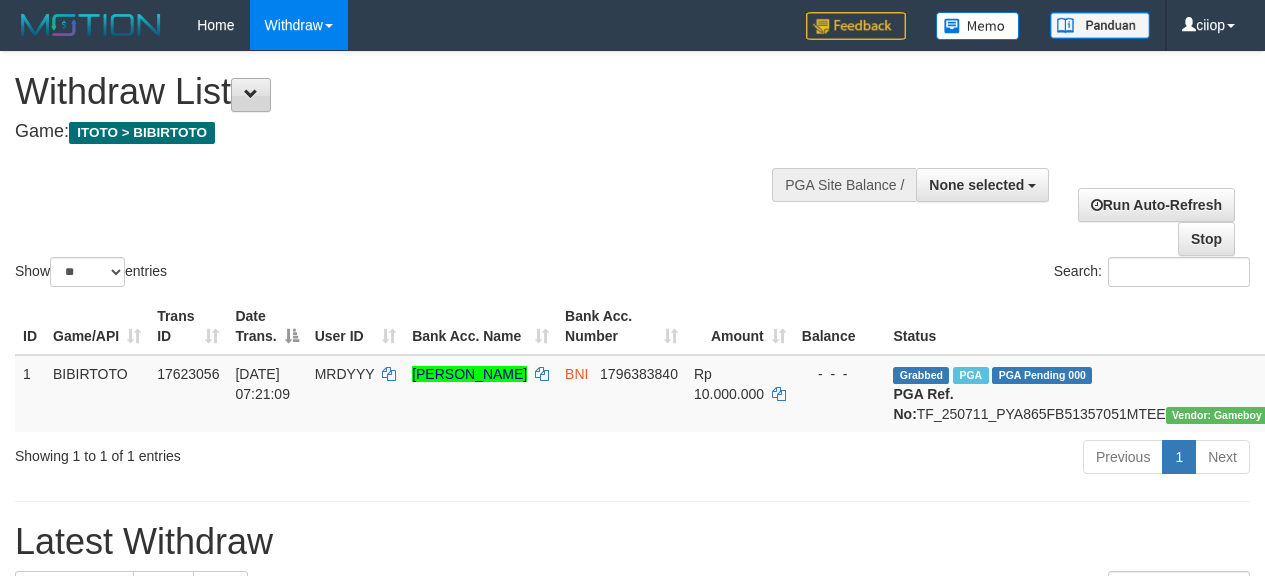 scroll, scrollTop: 0, scrollLeft: 0, axis: both 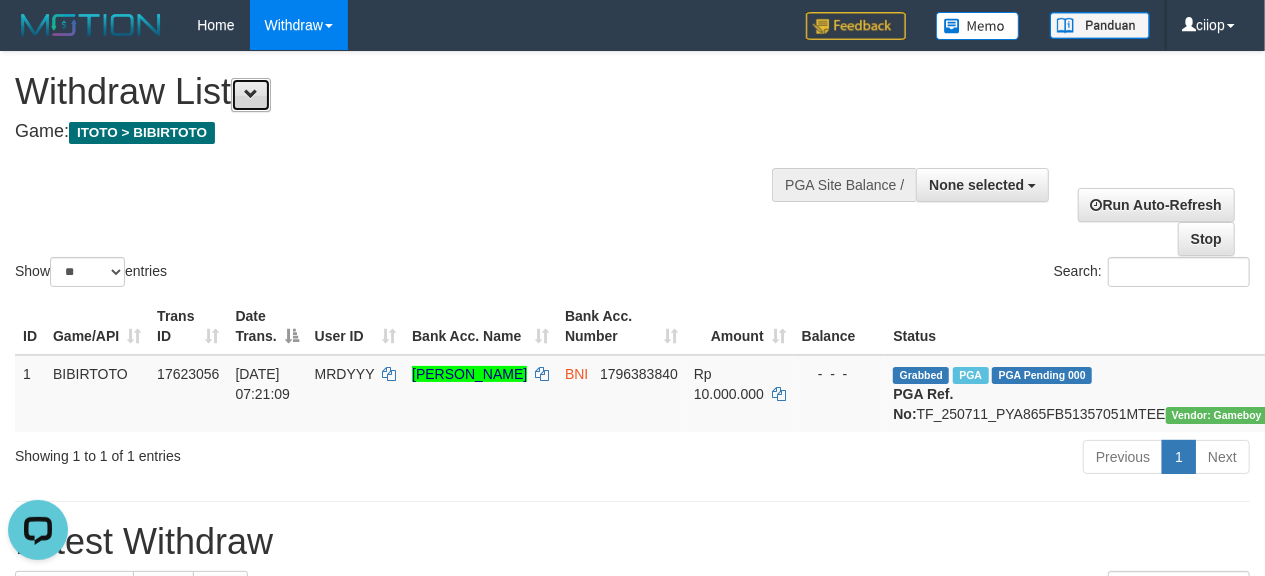click at bounding box center (251, 94) 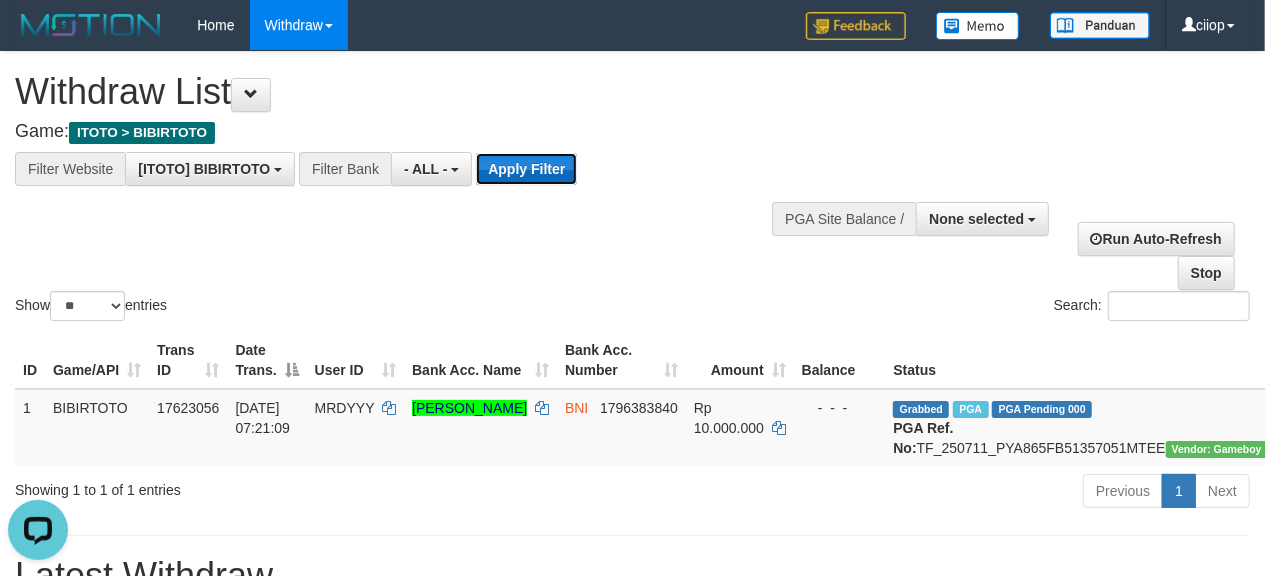 click on "Apply Filter" at bounding box center (526, 169) 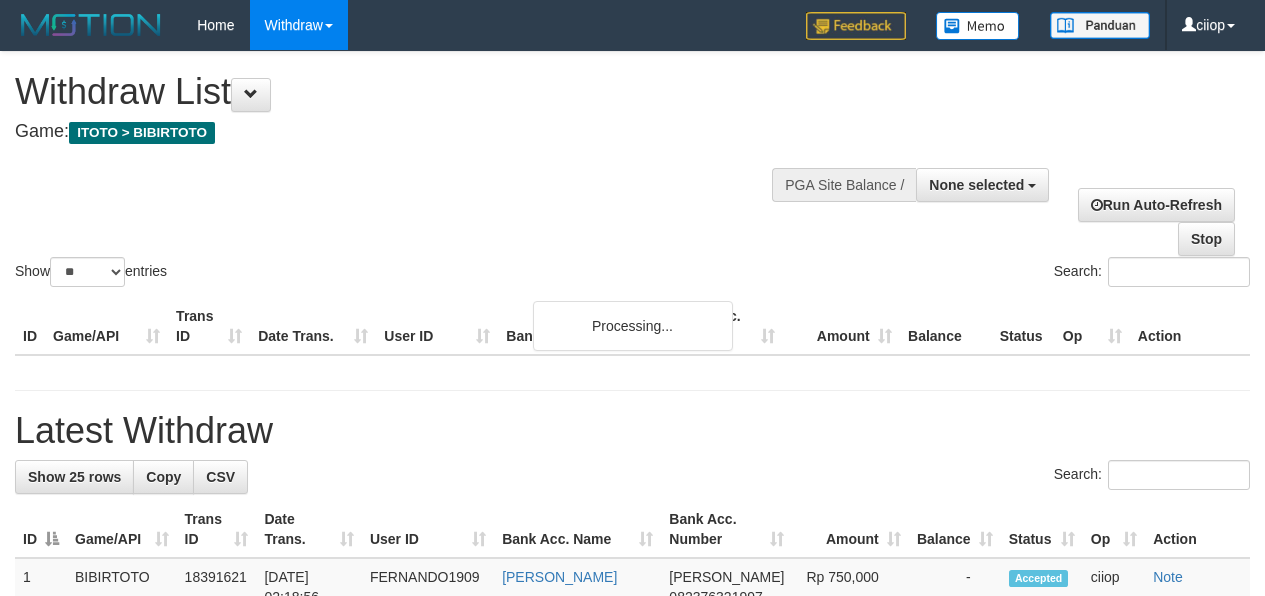 select 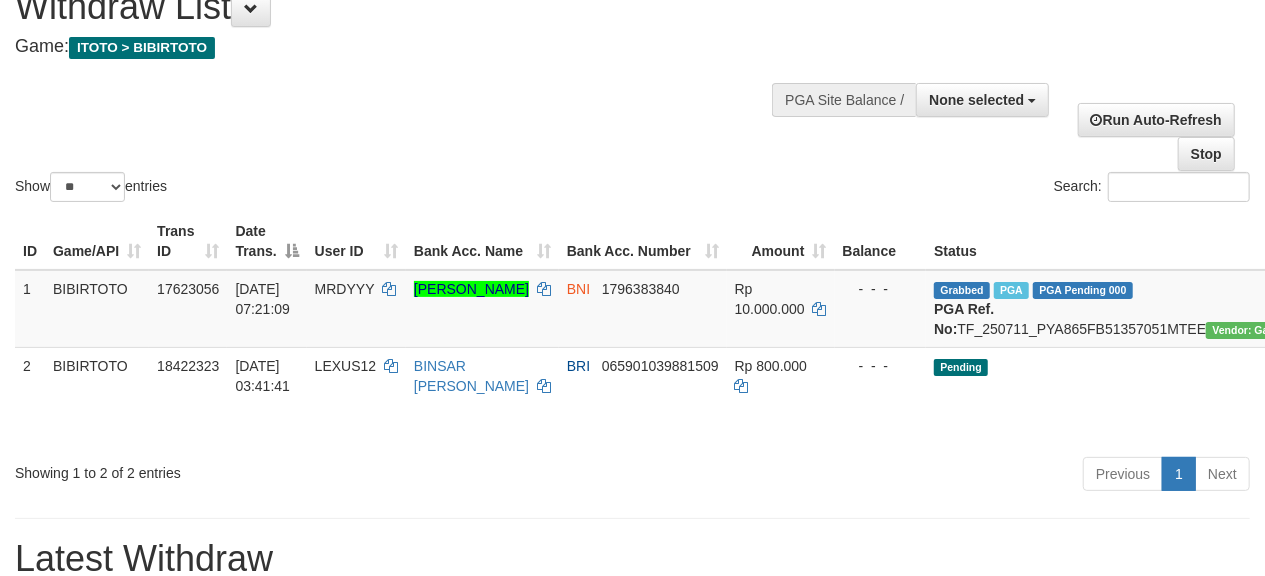 scroll, scrollTop: 133, scrollLeft: 0, axis: vertical 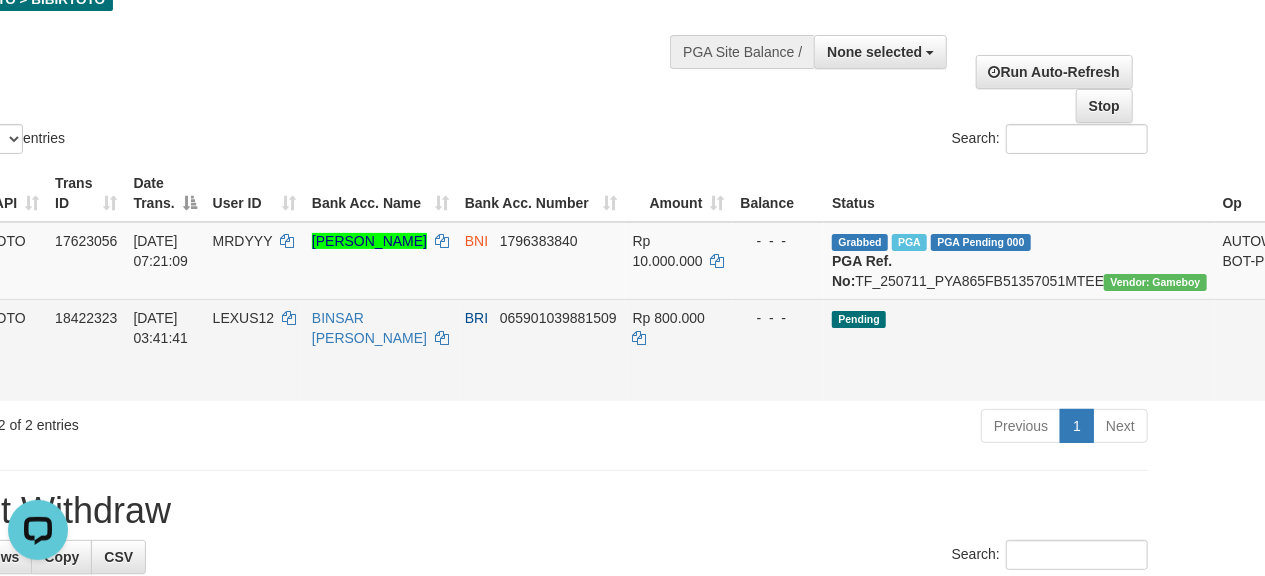 click on "Send PGA" at bounding box center (1321, 373) 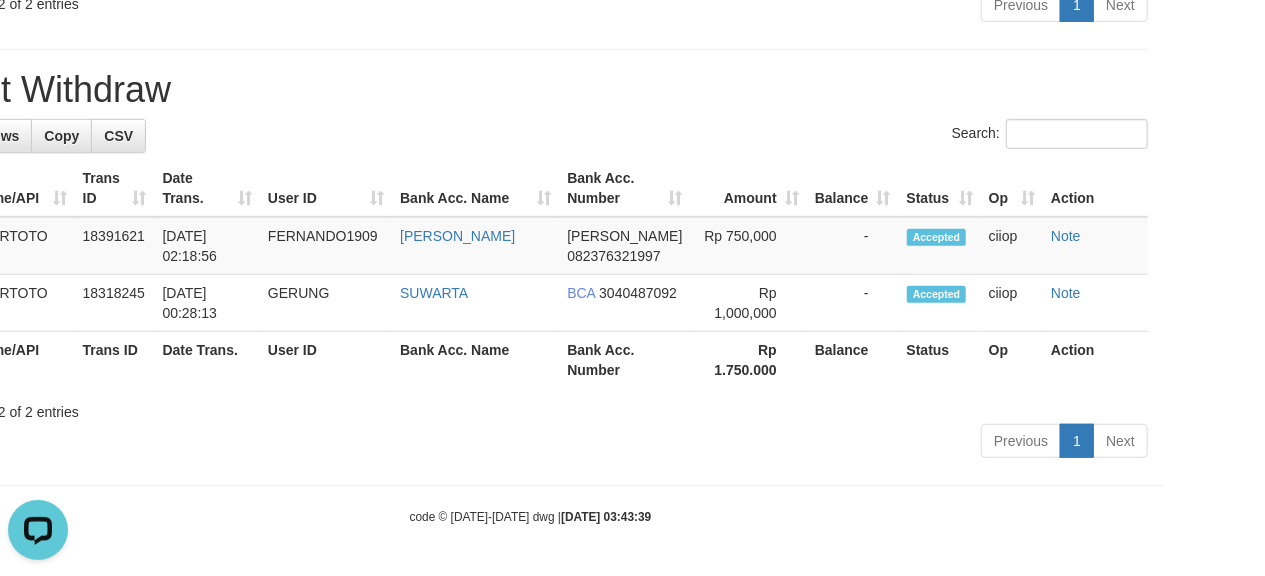 scroll, scrollTop: 533, scrollLeft: 102, axis: both 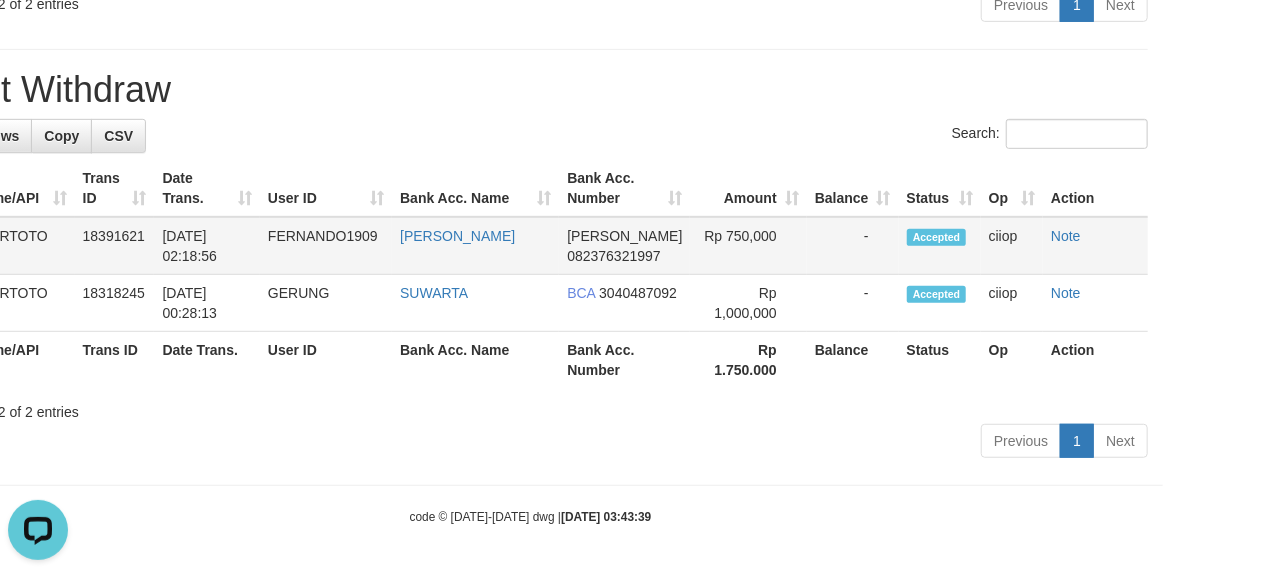 drag, startPoint x: 226, startPoint y: 252, endPoint x: 162, endPoint y: 252, distance: 64 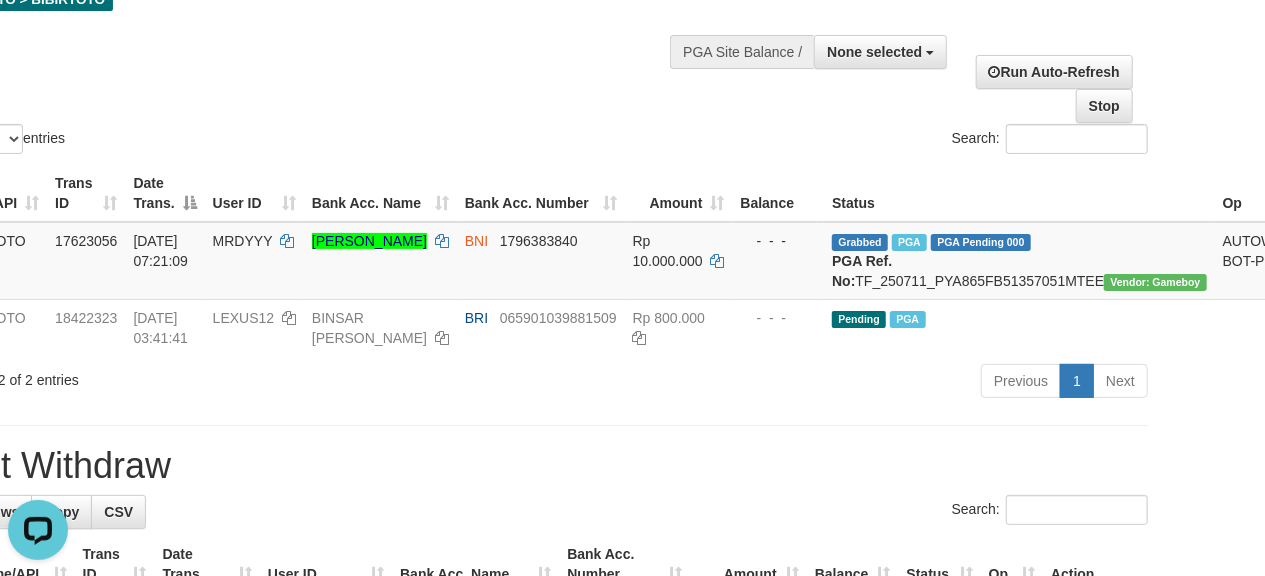 scroll, scrollTop: 0, scrollLeft: 102, axis: horizontal 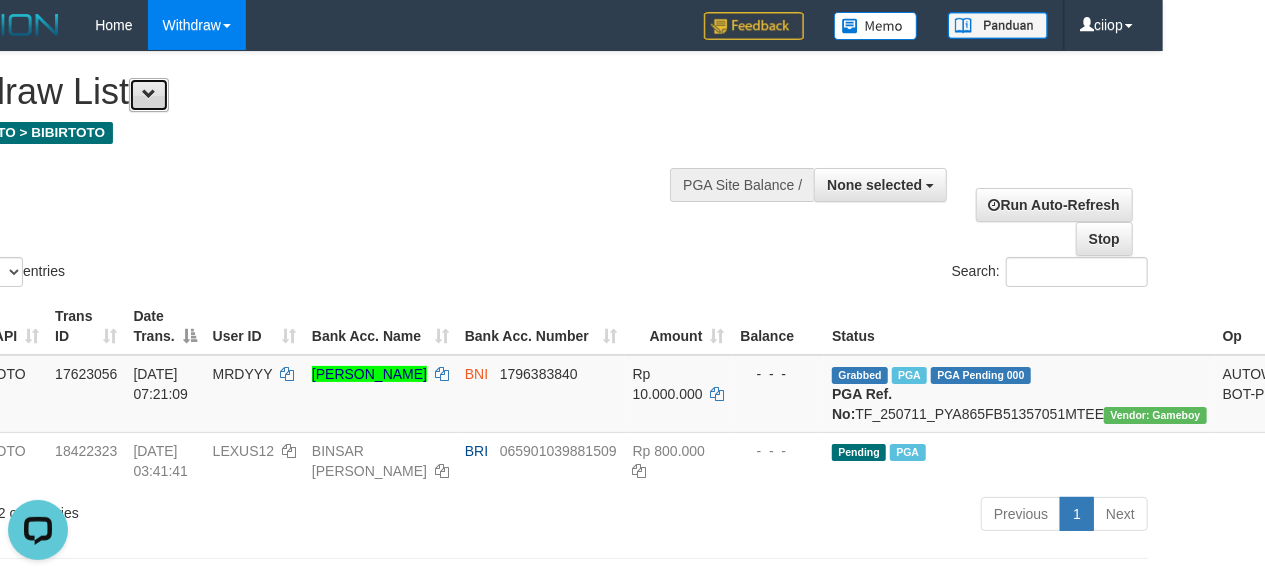 click at bounding box center [149, 95] 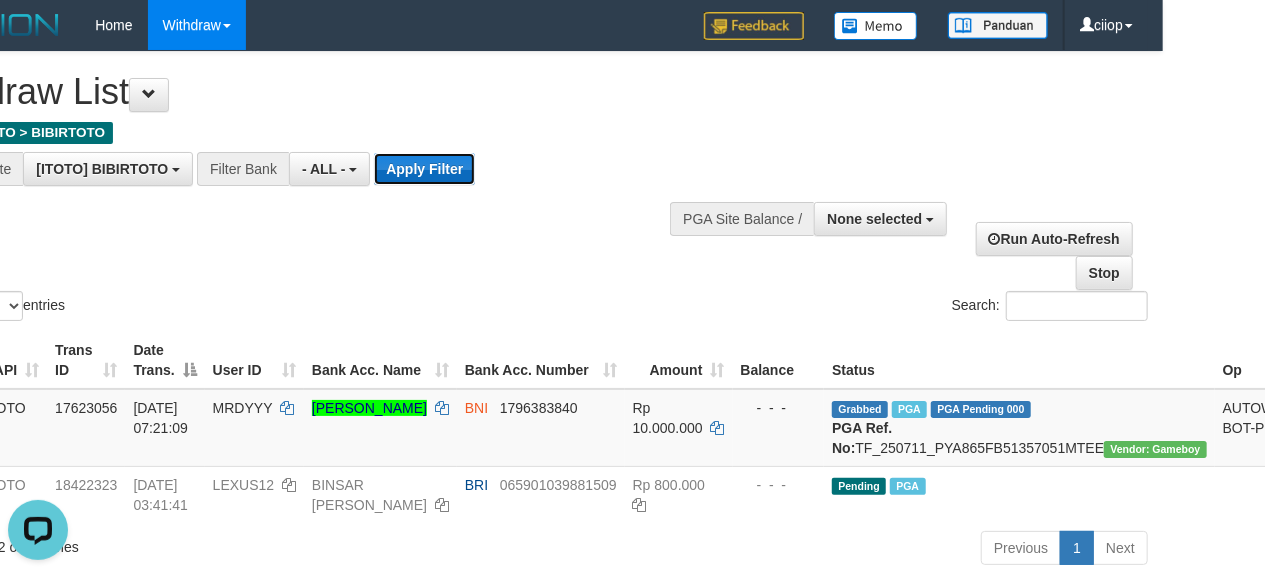 click on "Apply Filter" at bounding box center (424, 169) 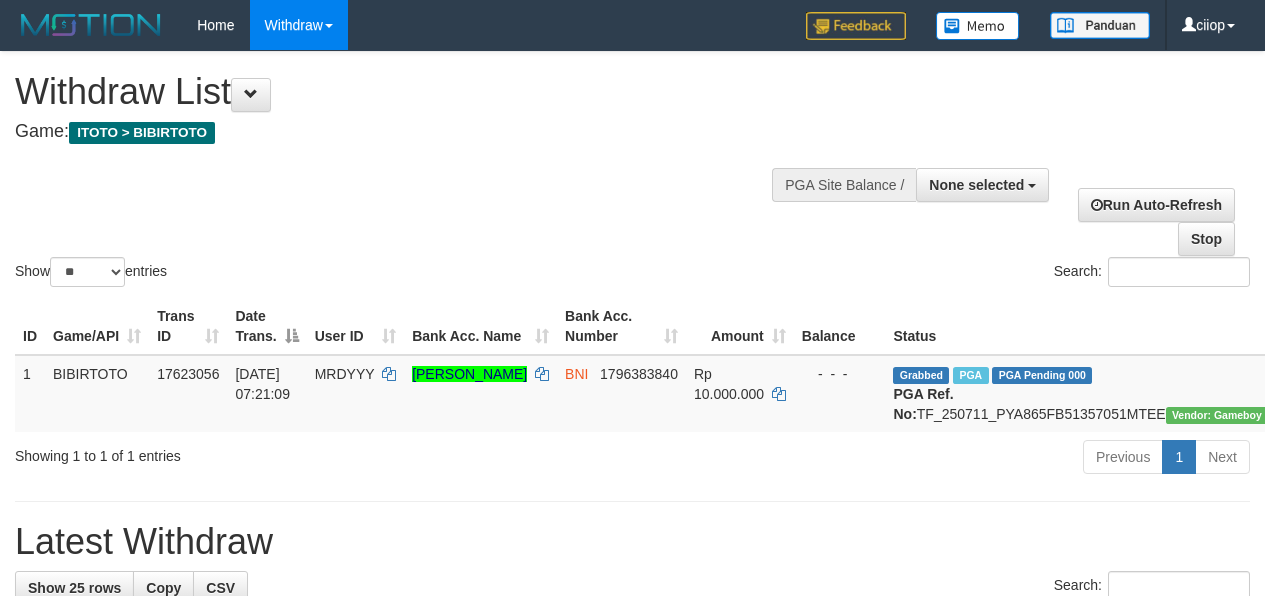 select 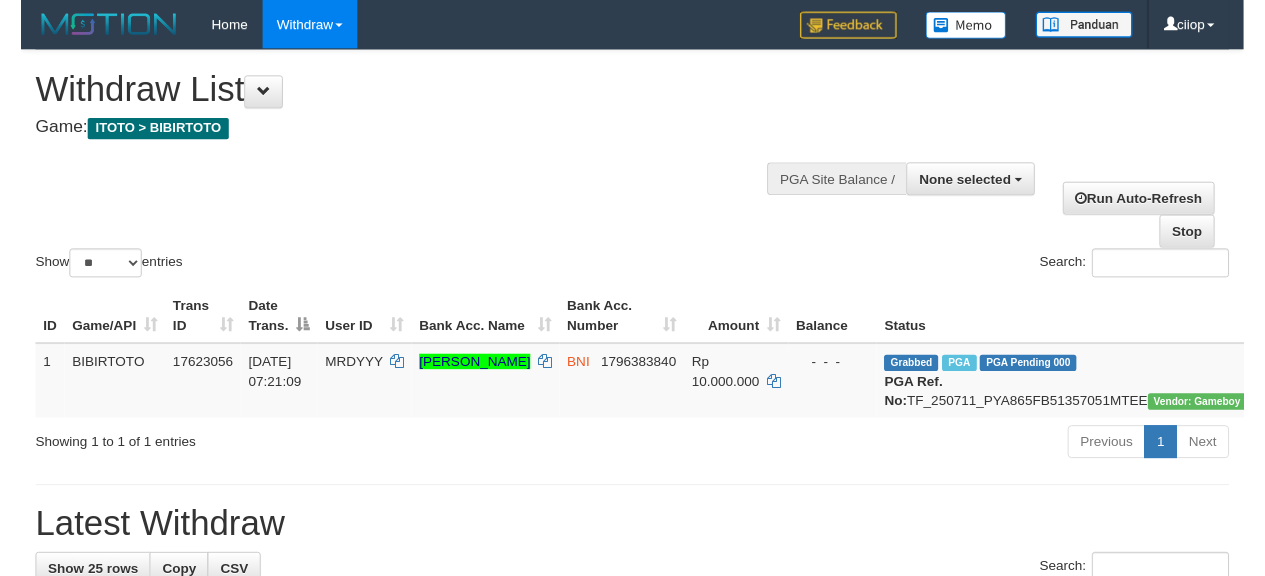 scroll, scrollTop: 0, scrollLeft: 0, axis: both 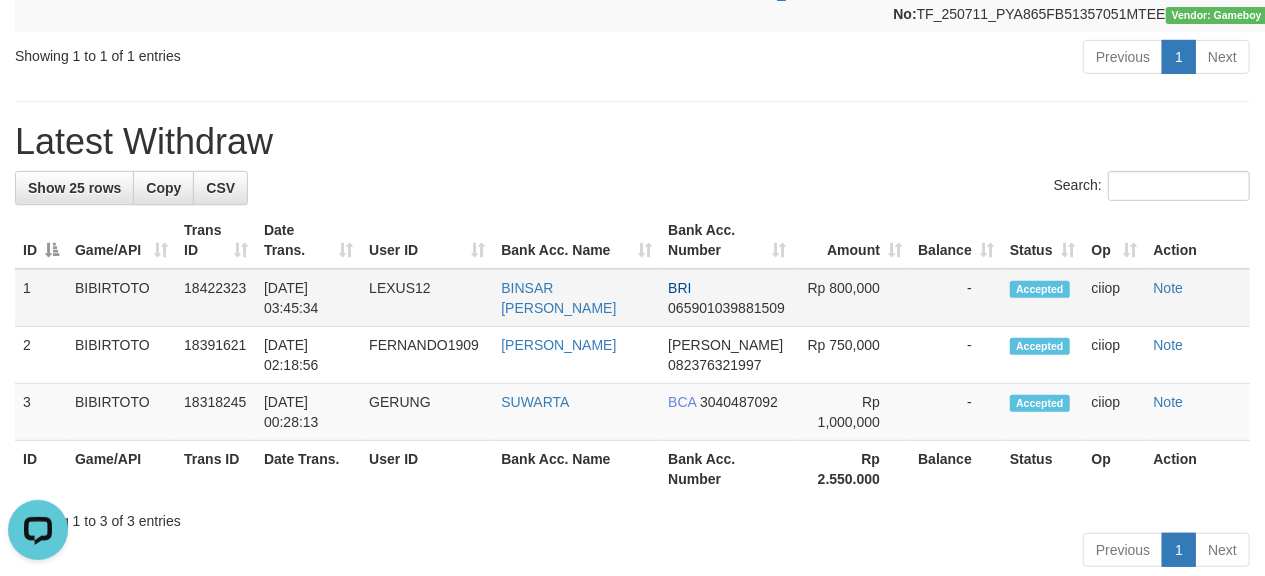 drag, startPoint x: 356, startPoint y: 340, endPoint x: 260, endPoint y: 330, distance: 96.519424 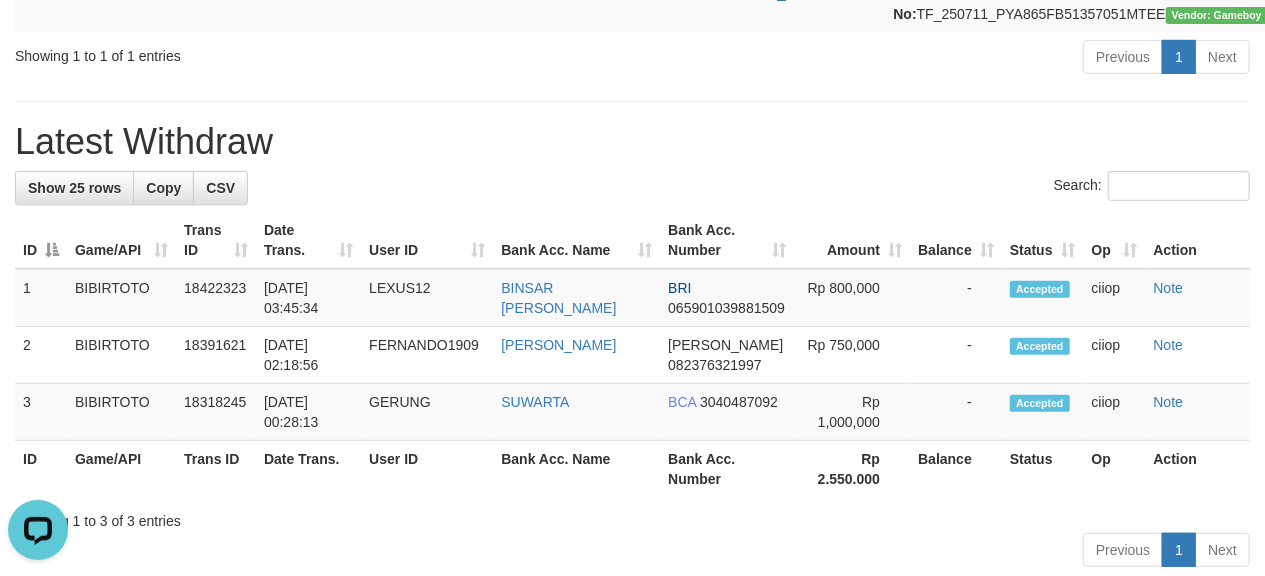 click on "Latest Withdraw" at bounding box center [632, 142] 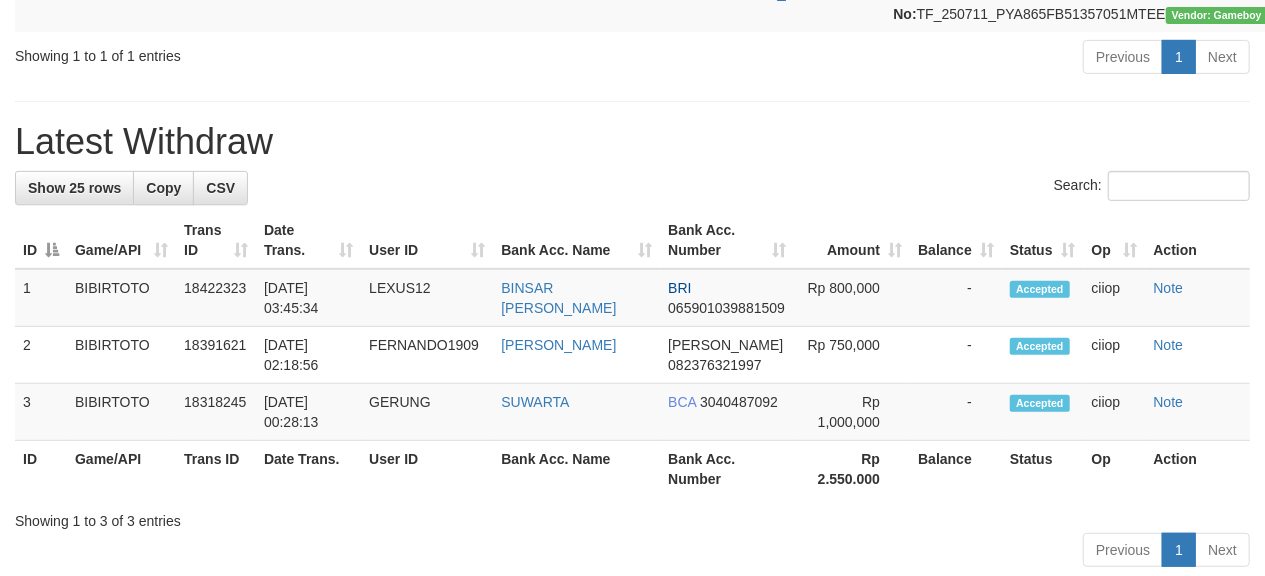 scroll, scrollTop: 0, scrollLeft: 0, axis: both 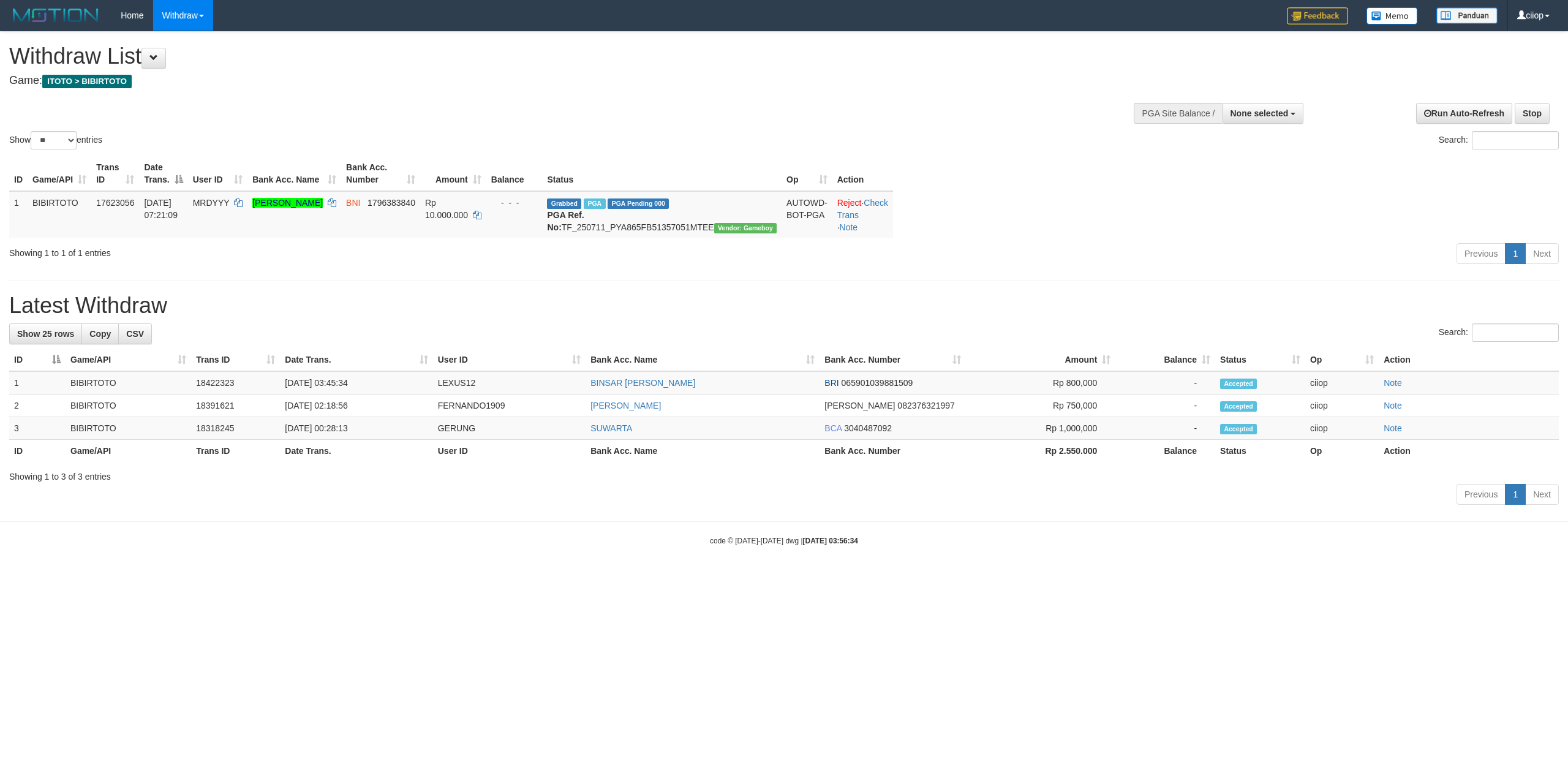 click on "Showing 1 to 1 of 1 entries" at bounding box center (326, 251) 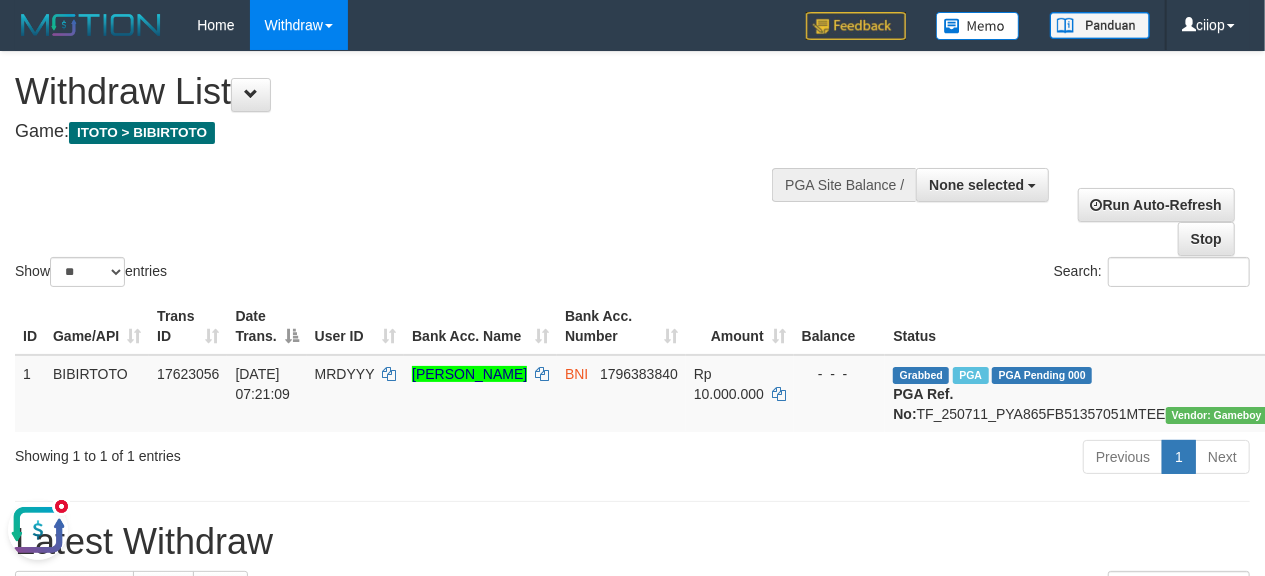 click at bounding box center [38, 529] 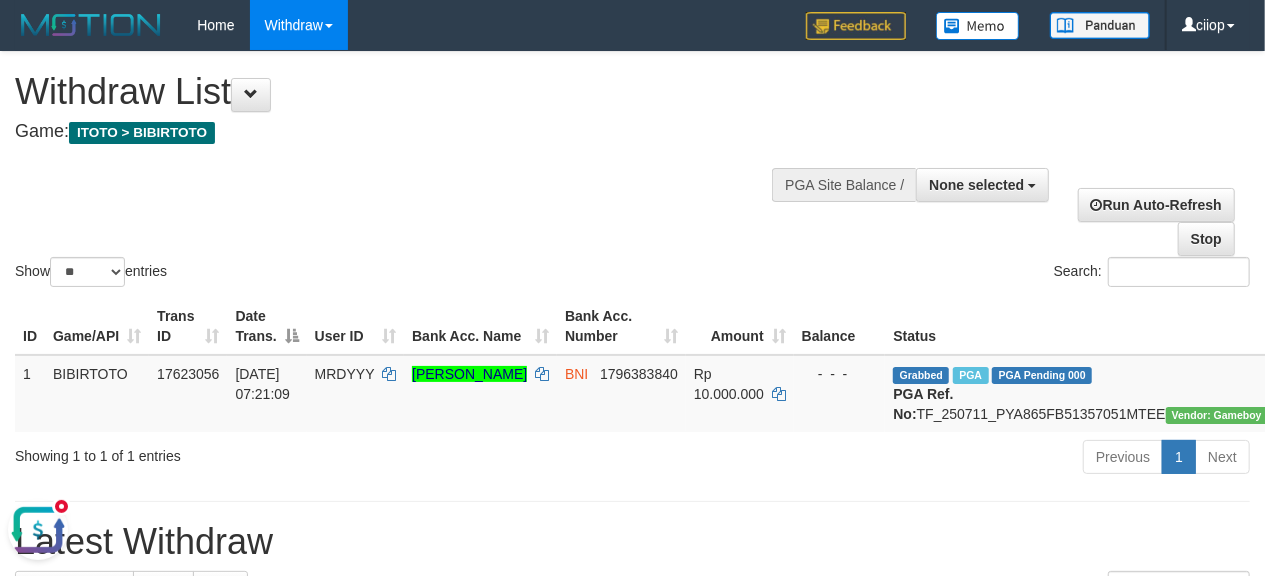 click at bounding box center [38, 529] 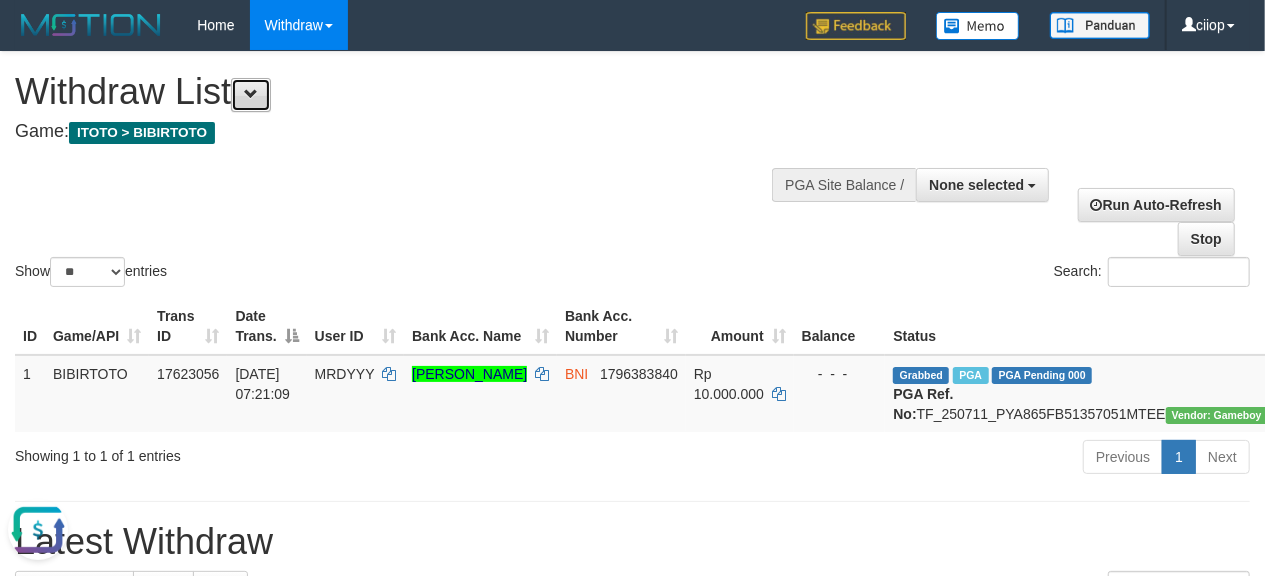 click at bounding box center (251, 95) 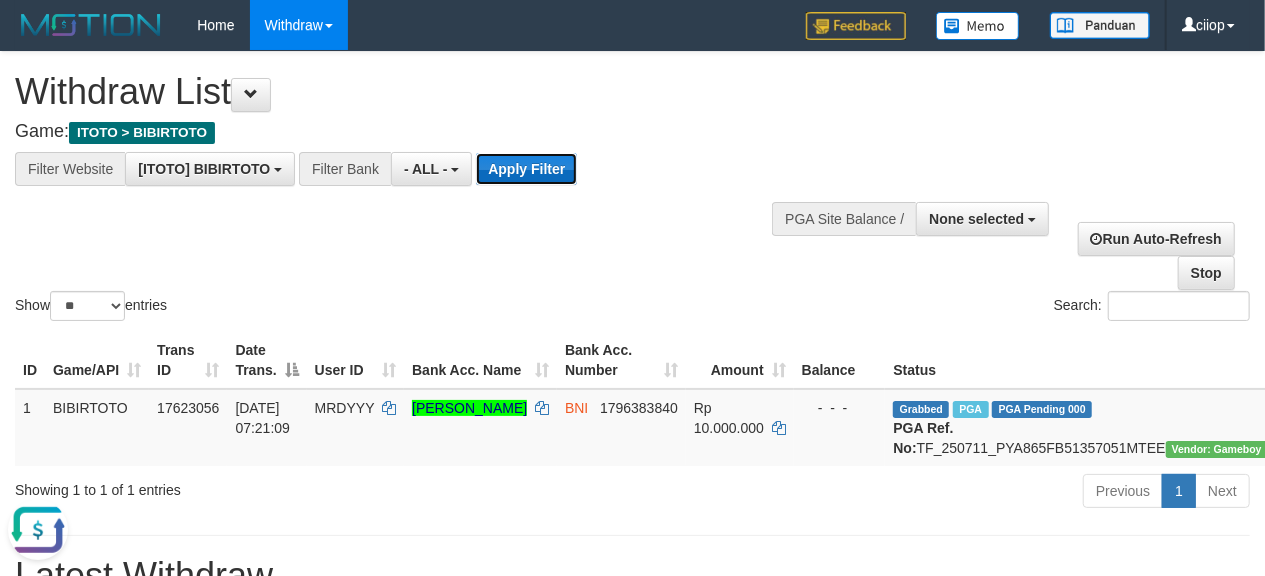 click on "Apply Filter" at bounding box center (526, 169) 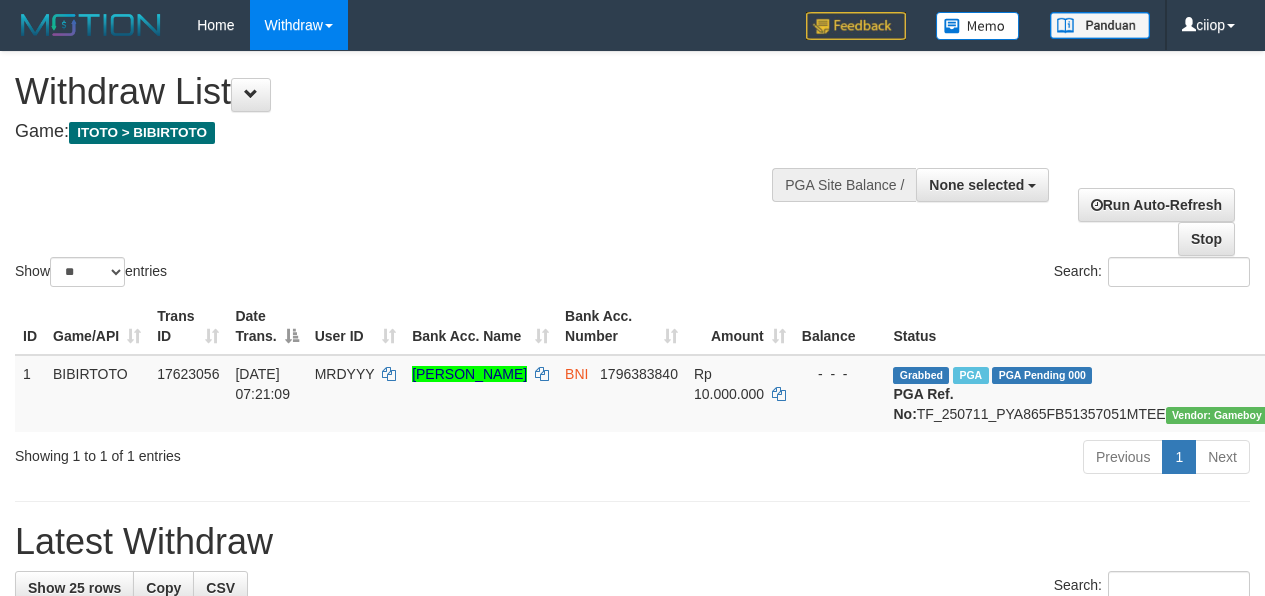 select 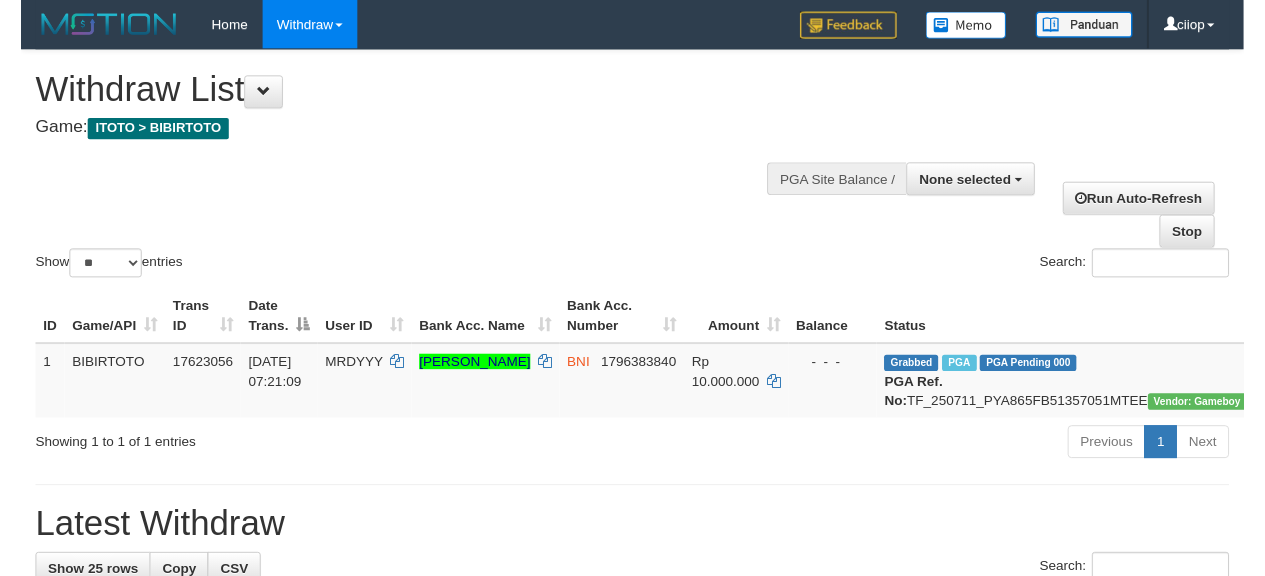 scroll, scrollTop: 0, scrollLeft: 0, axis: both 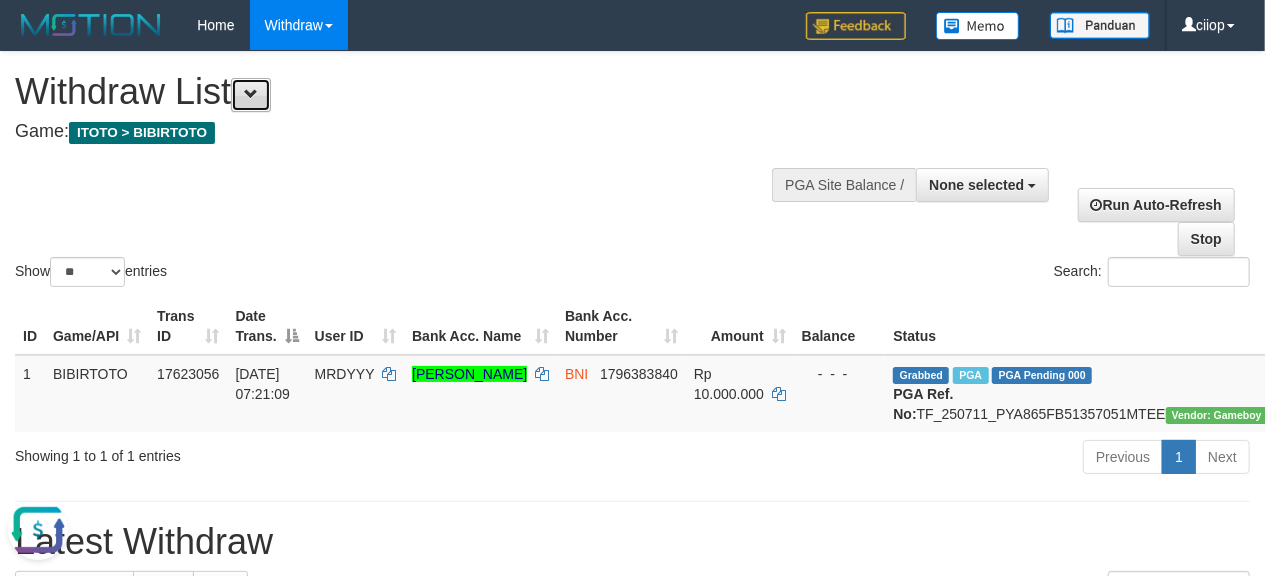 click at bounding box center [251, 95] 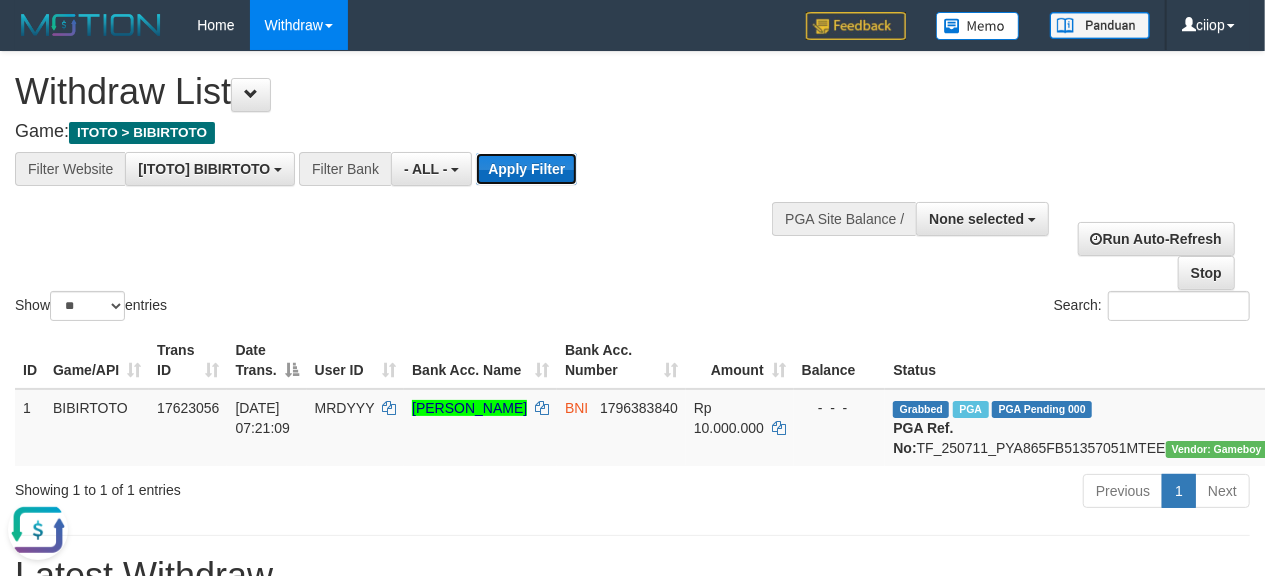 click on "Apply Filter" at bounding box center (526, 169) 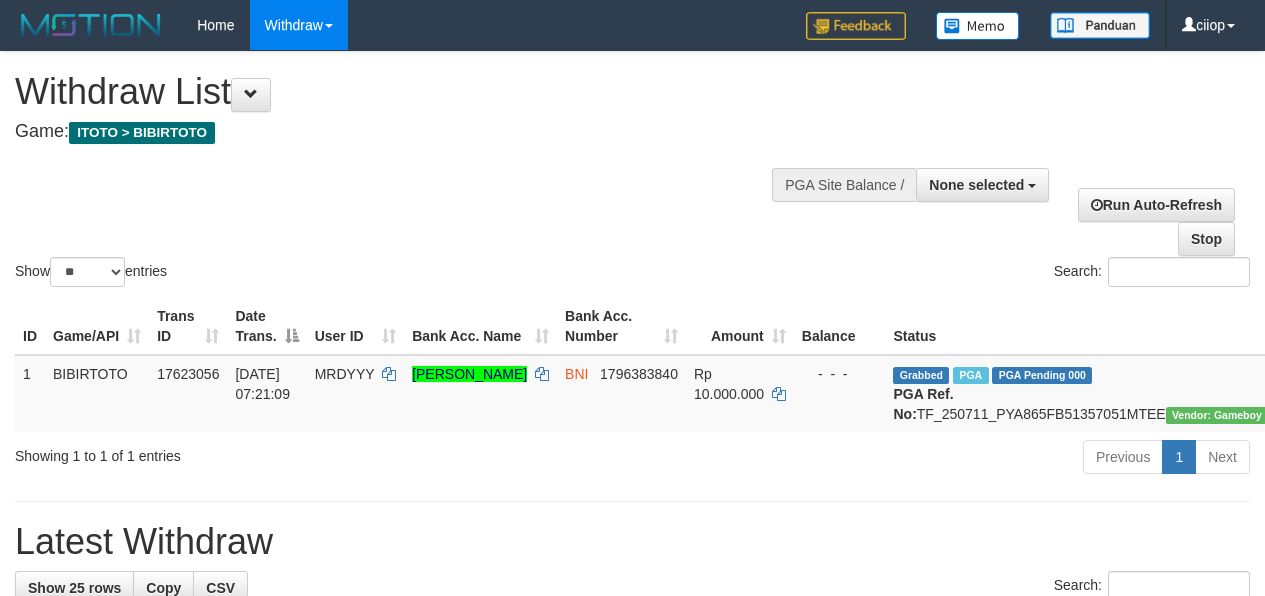 select 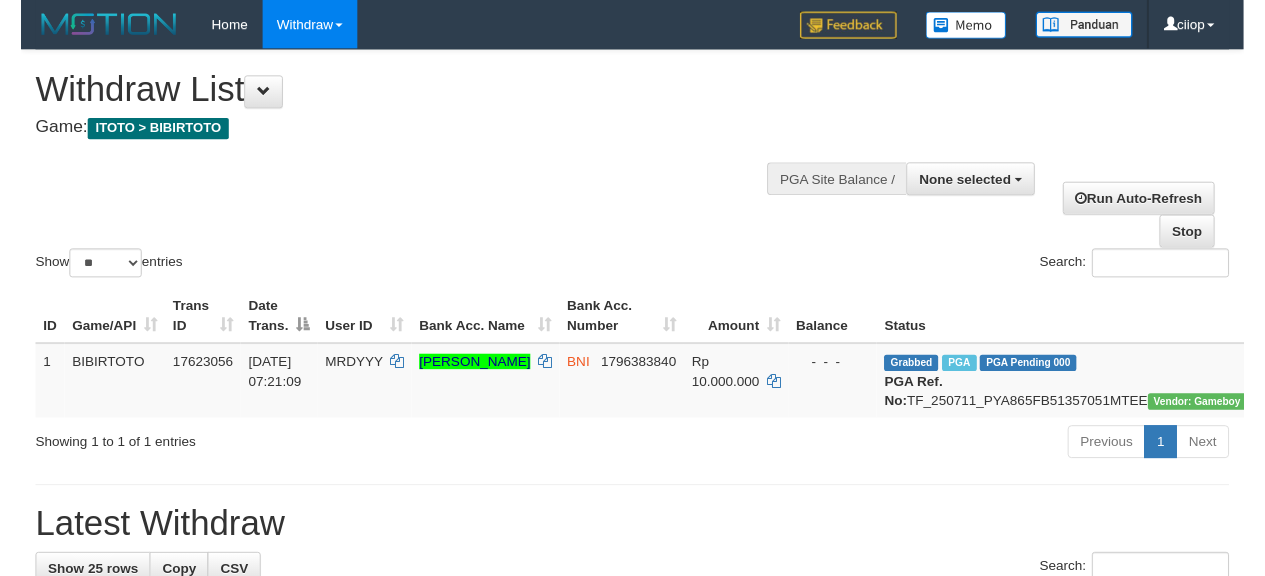 scroll, scrollTop: 0, scrollLeft: 0, axis: both 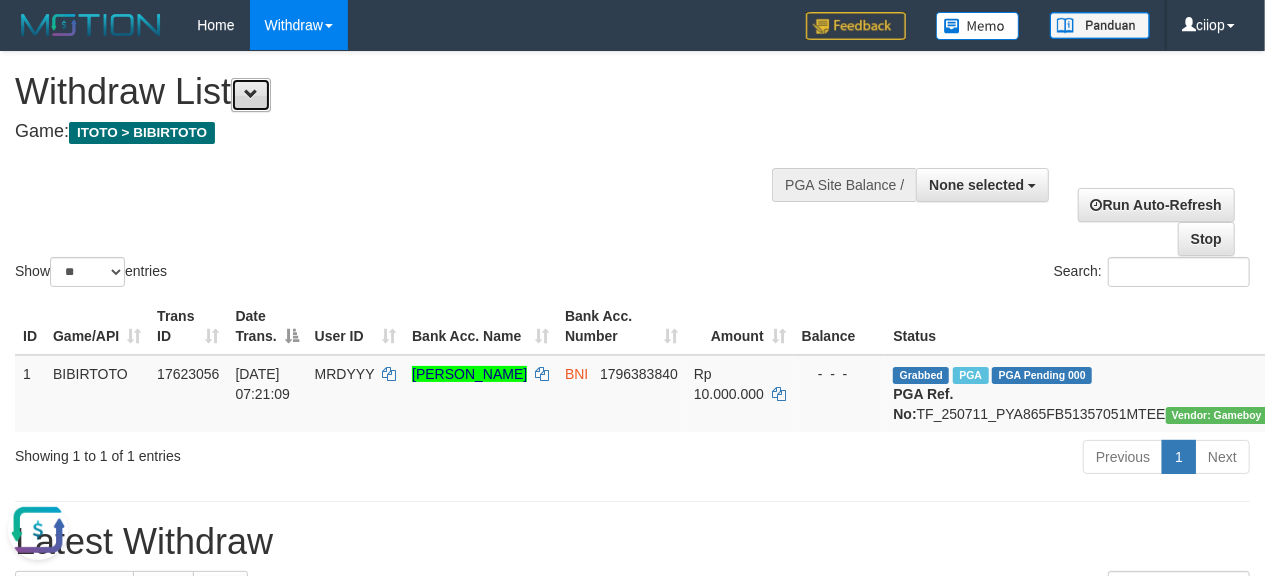 click at bounding box center [251, 95] 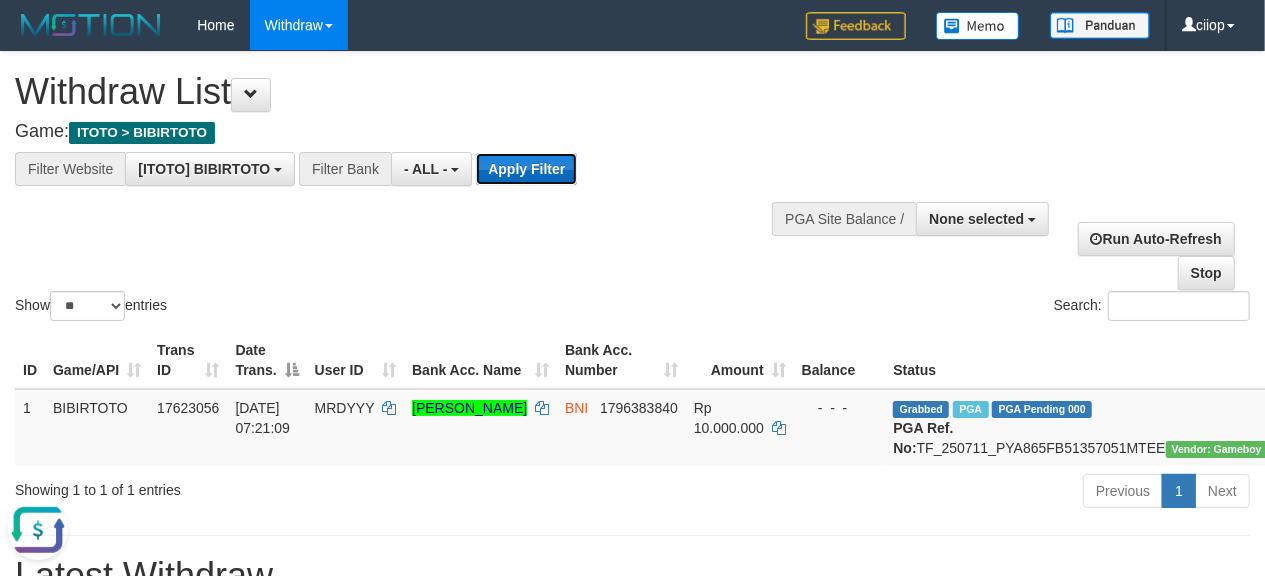 click on "Apply Filter" at bounding box center [526, 169] 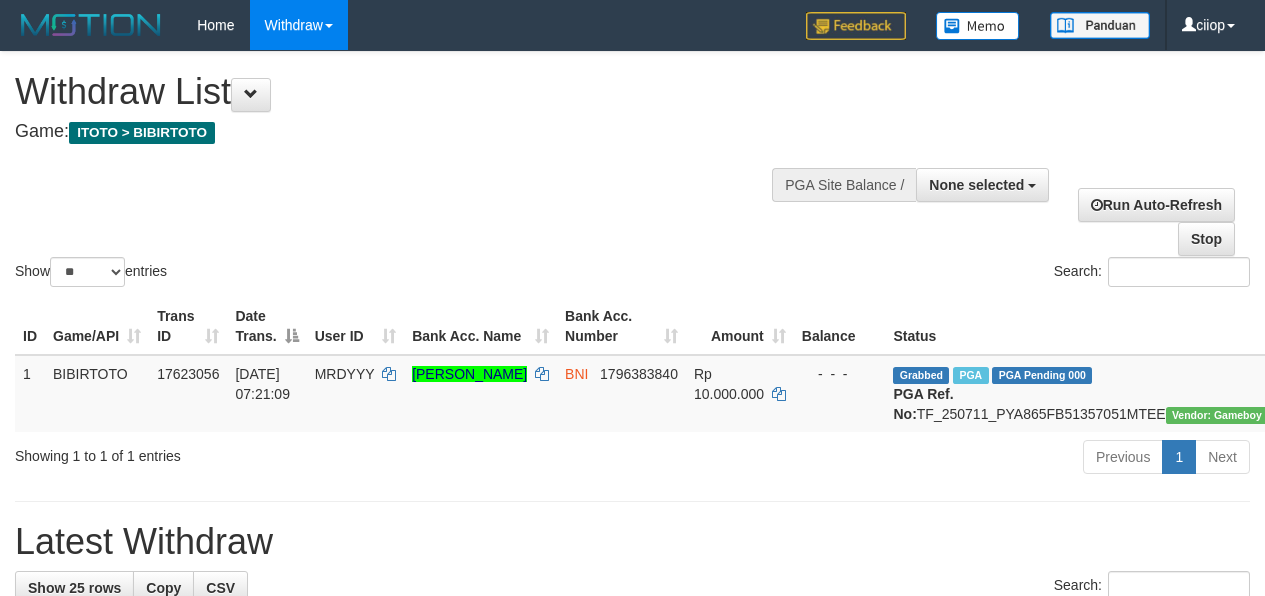 select 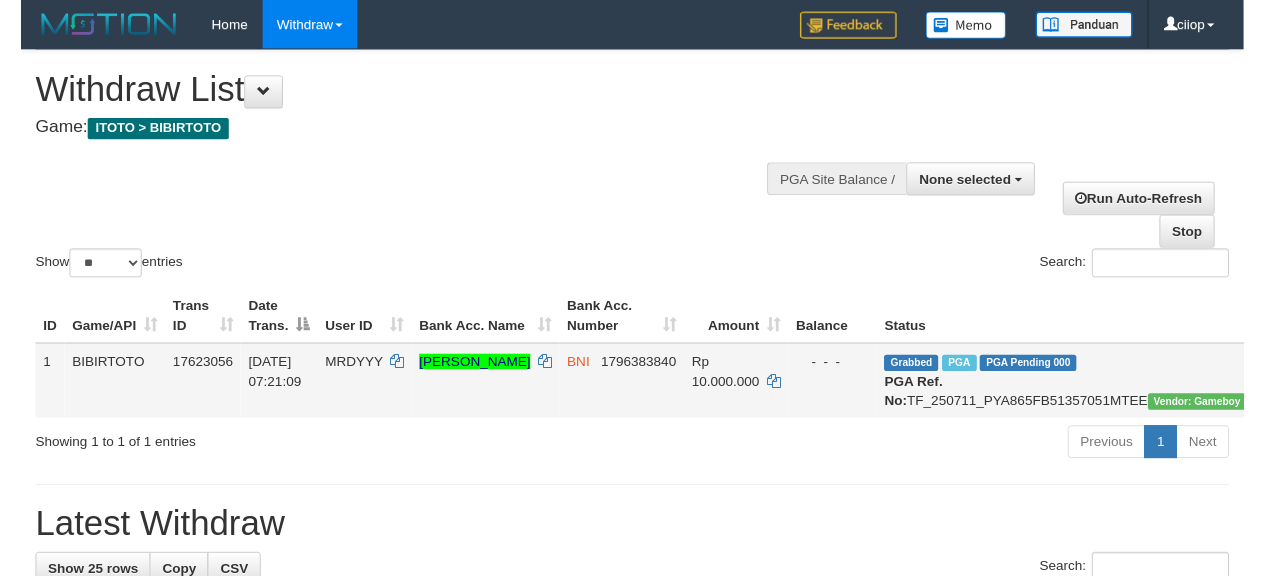 scroll, scrollTop: 0, scrollLeft: 0, axis: both 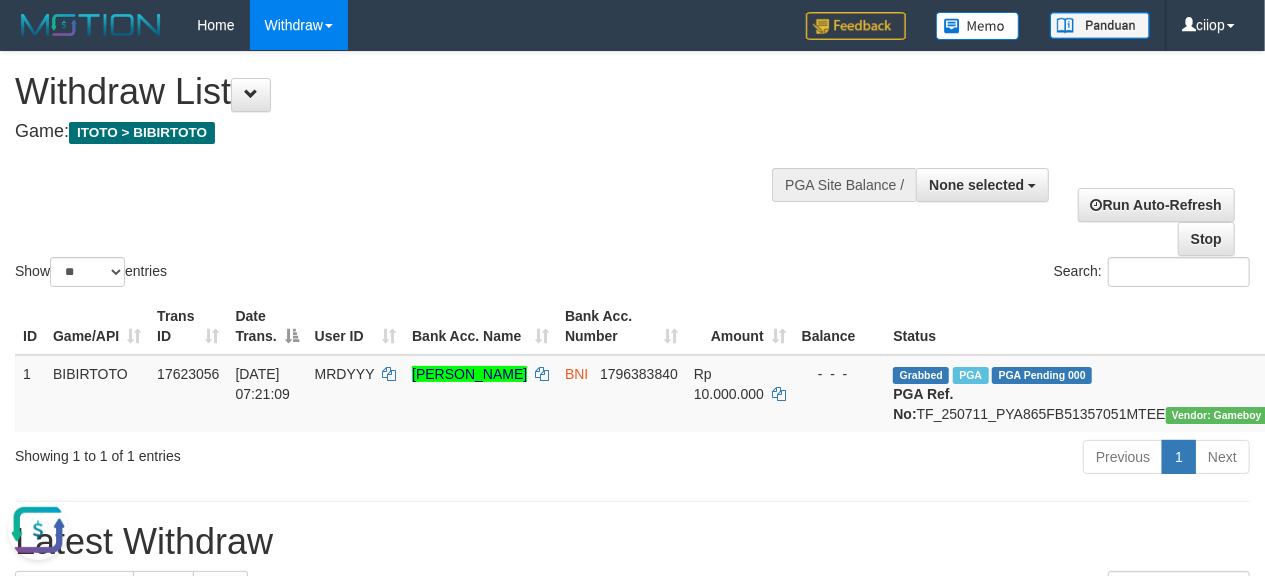 click at bounding box center [38, 529] 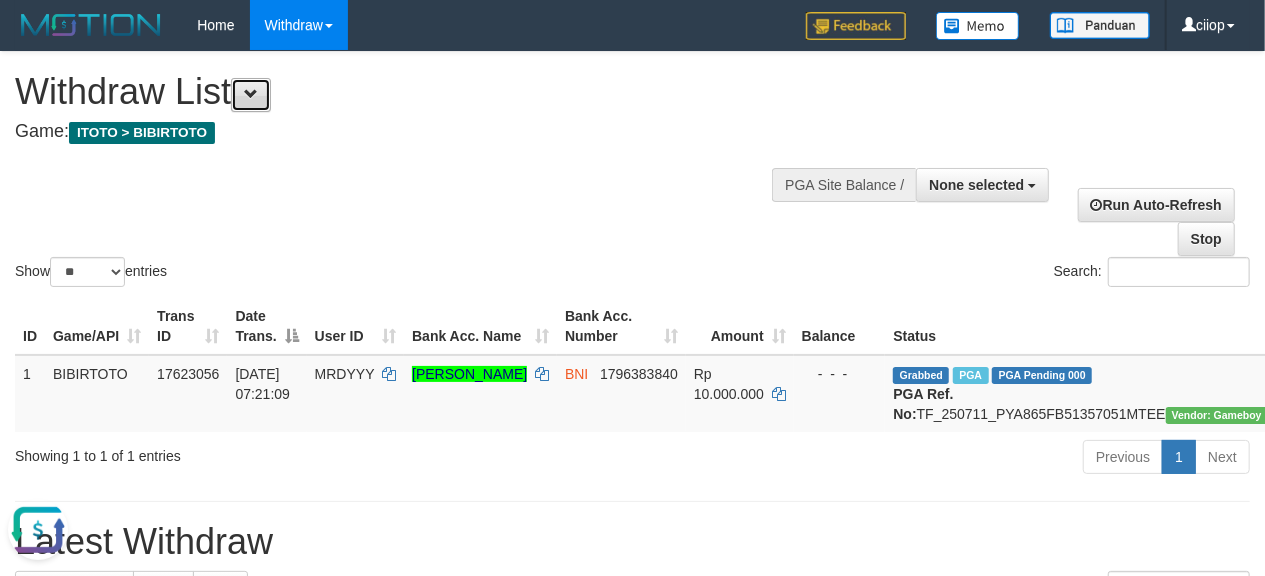 click at bounding box center [251, 95] 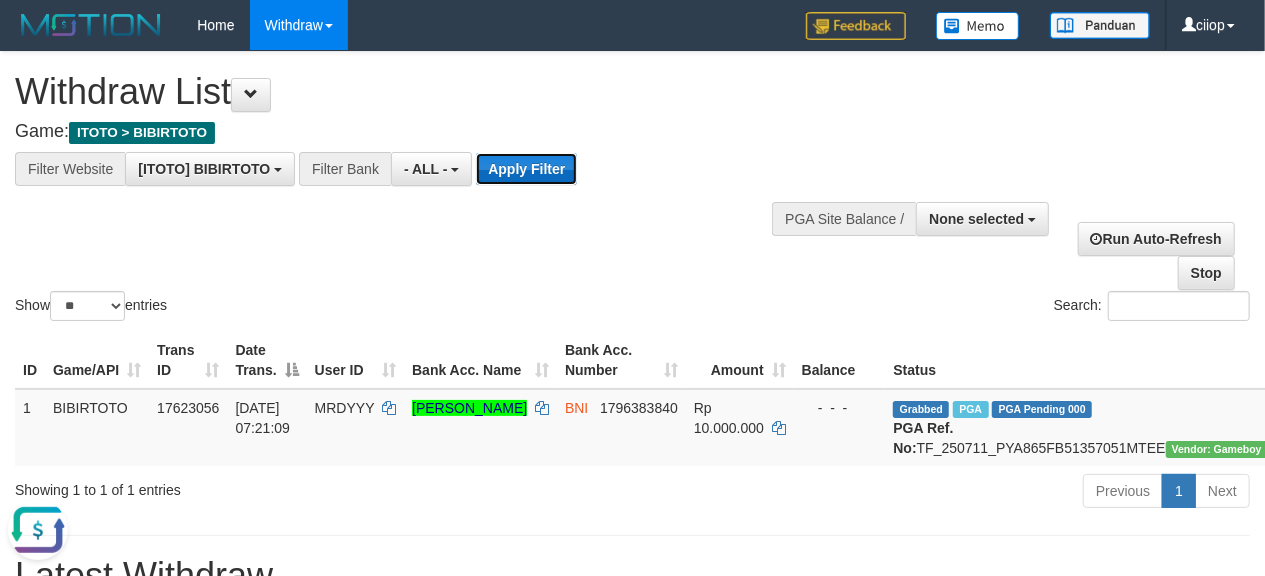 click on "Apply Filter" at bounding box center (526, 169) 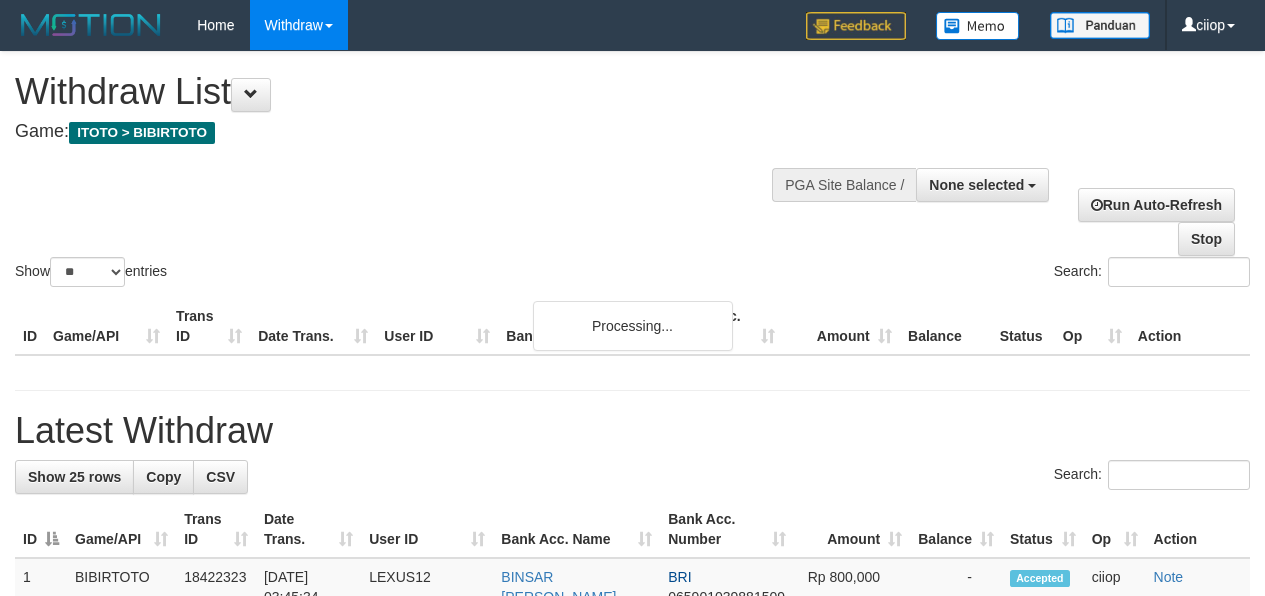 select 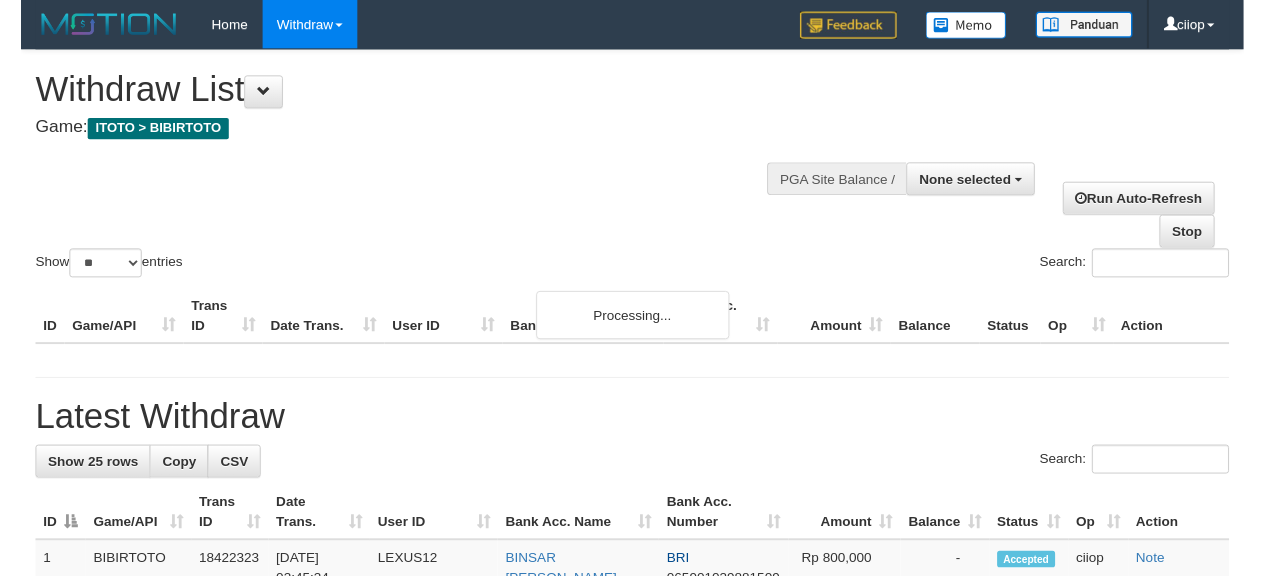 scroll, scrollTop: 0, scrollLeft: 0, axis: both 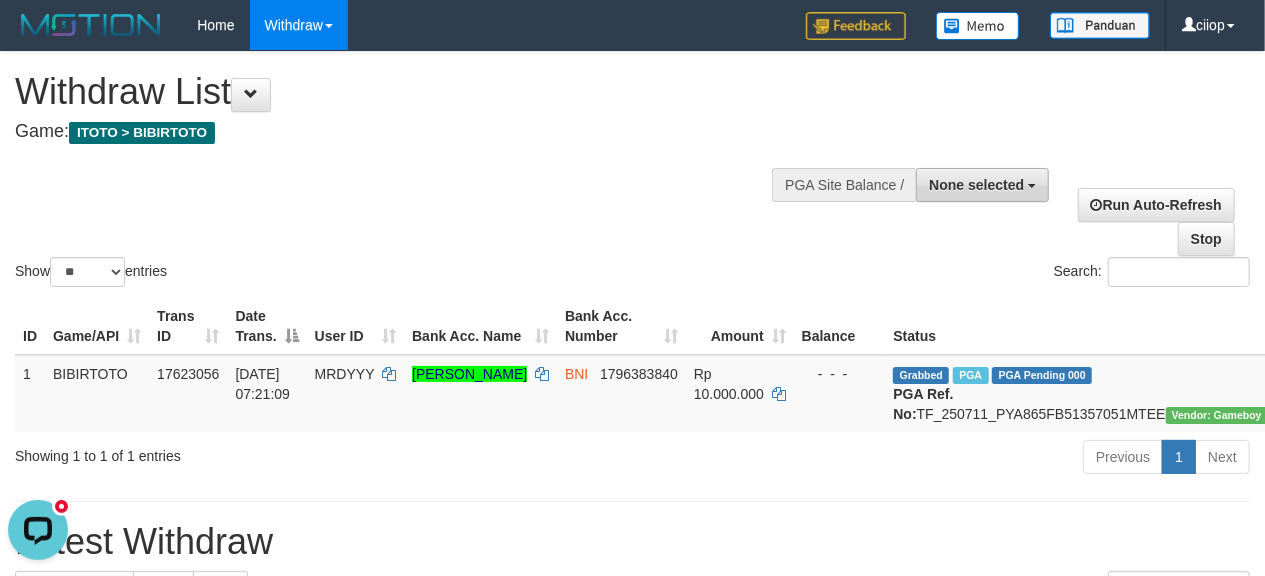 click on "None selected" at bounding box center [976, 185] 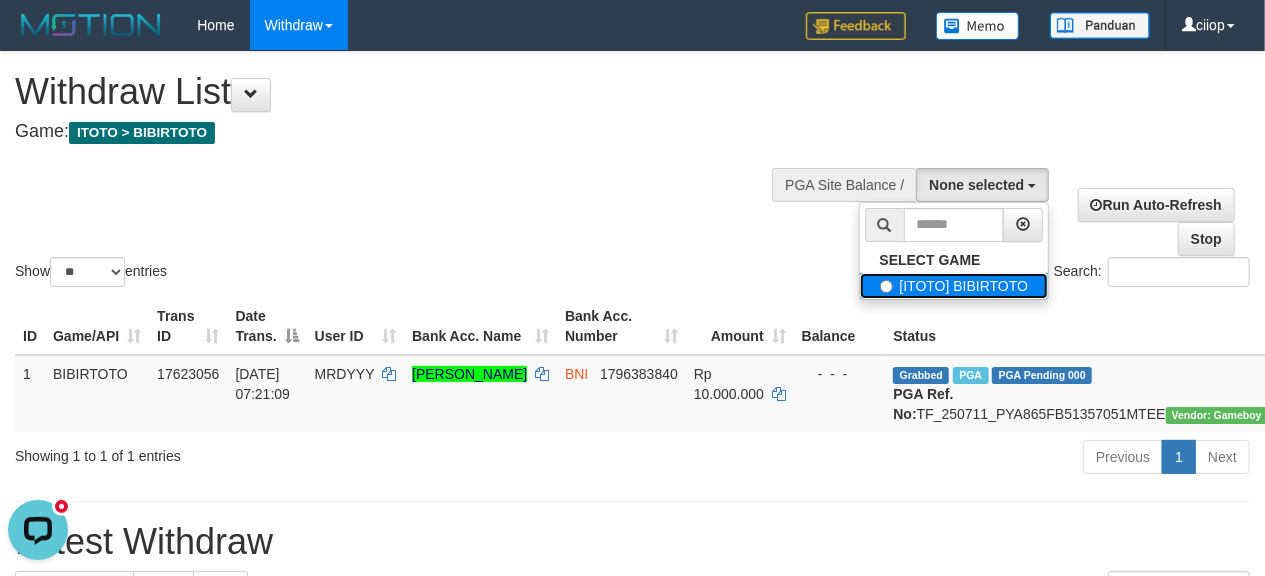 click on "[ITOTO] BIBIRTOTO" at bounding box center (954, 286) 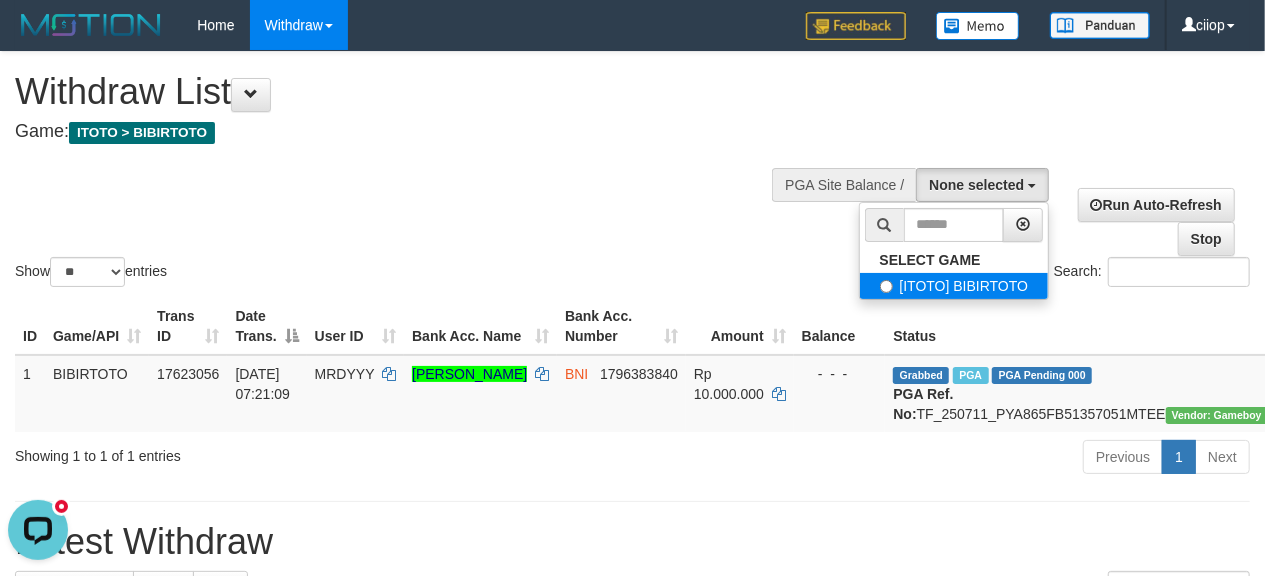 select on "****" 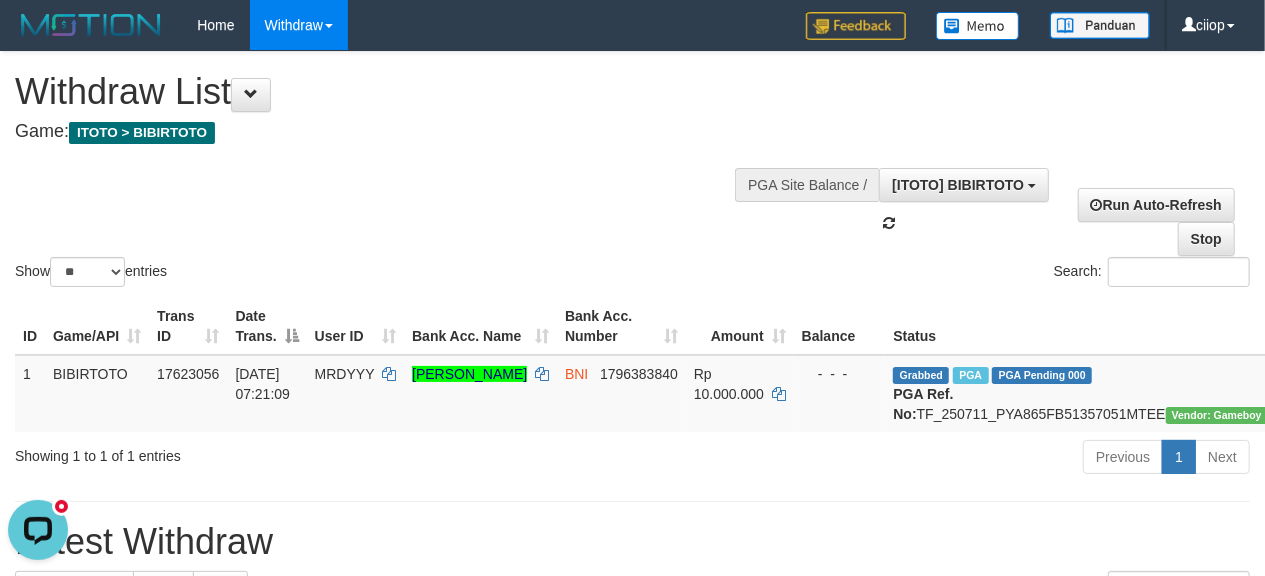 scroll, scrollTop: 17, scrollLeft: 0, axis: vertical 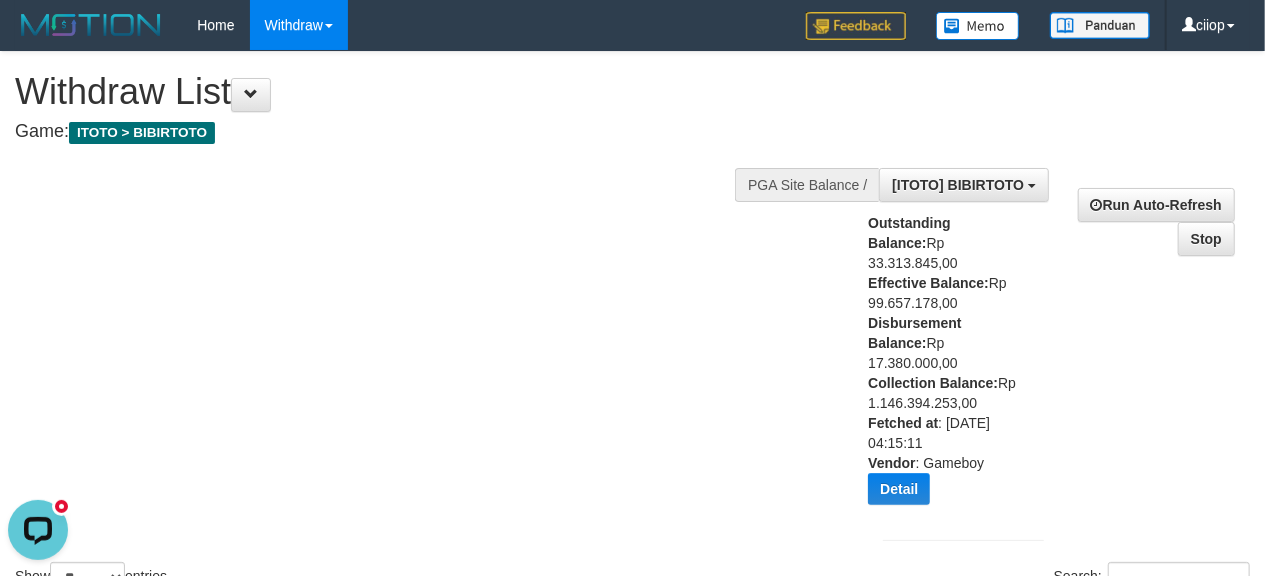 click on "Show  ** ** ** ***  entries Search:" at bounding box center (632, 324) 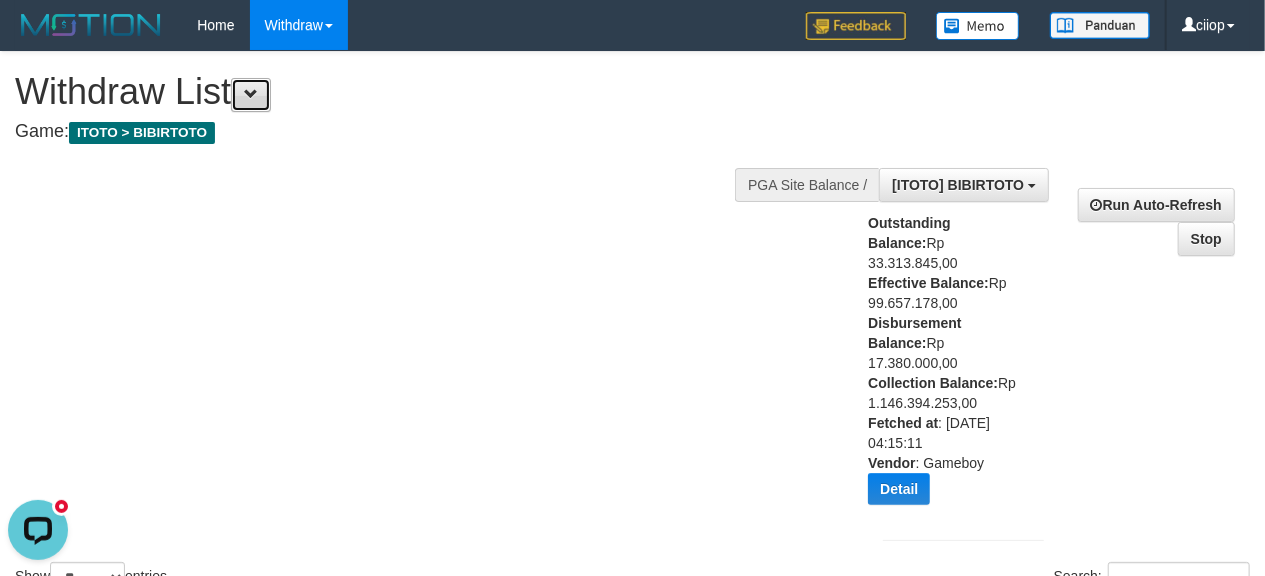 click at bounding box center (251, 95) 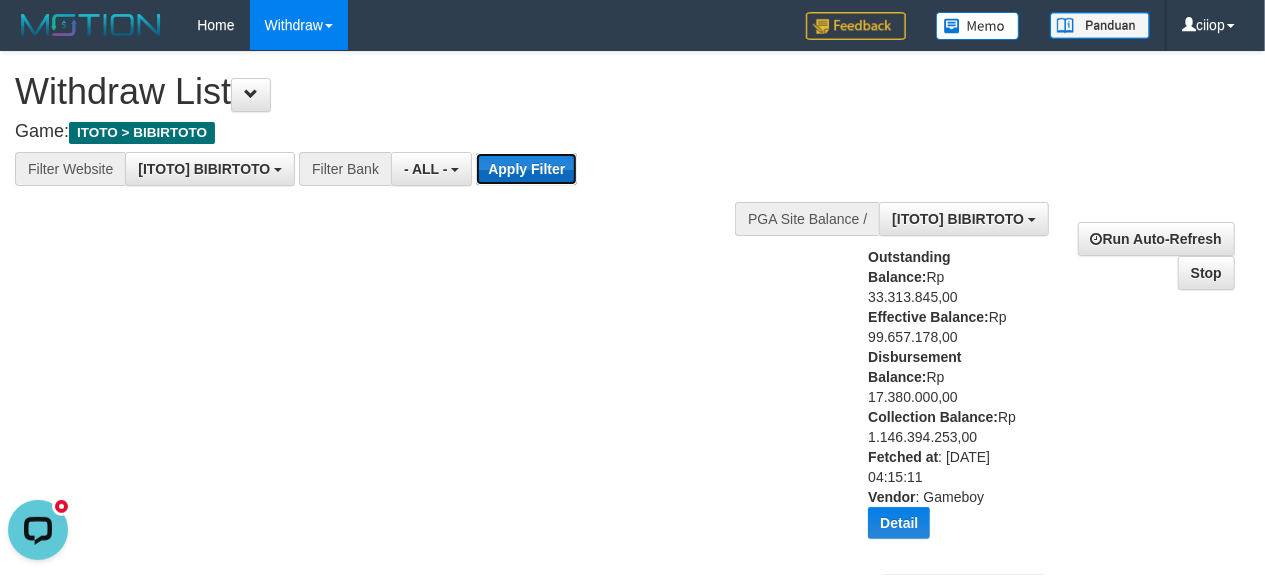 click on "Apply Filter" at bounding box center (526, 169) 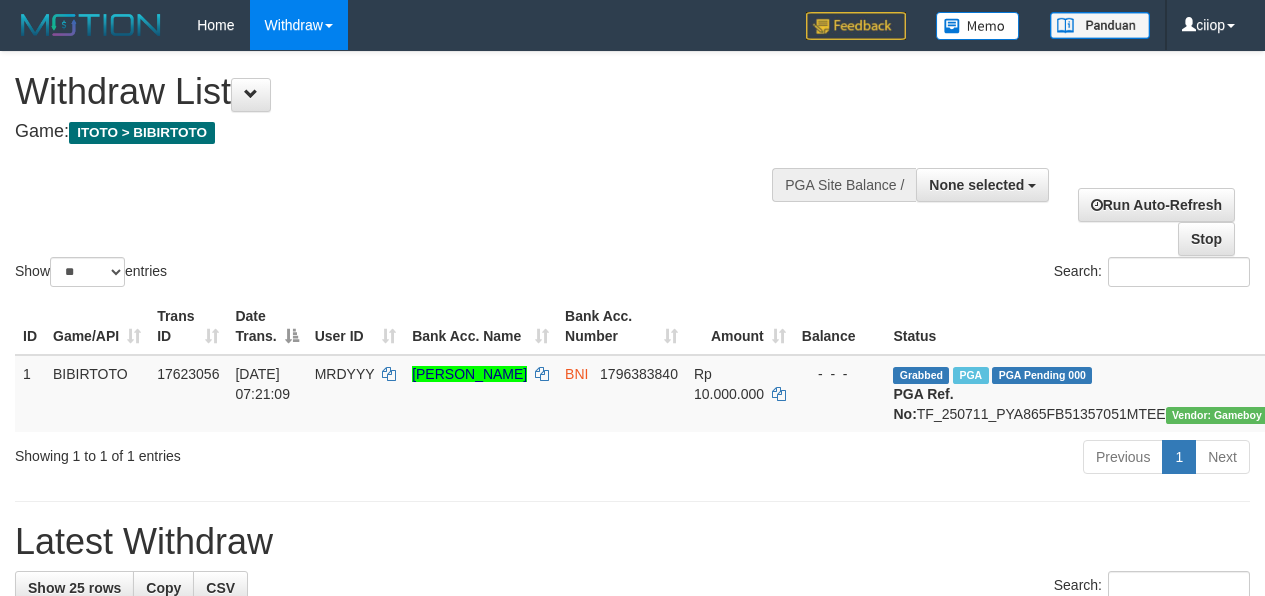 select 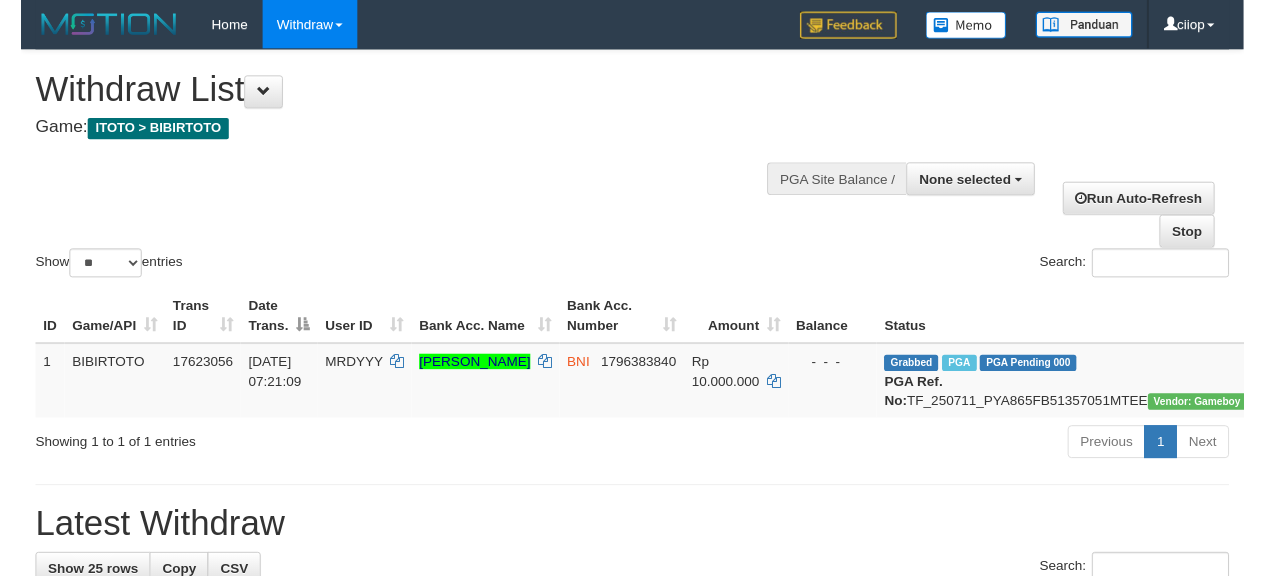 scroll, scrollTop: 0, scrollLeft: 0, axis: both 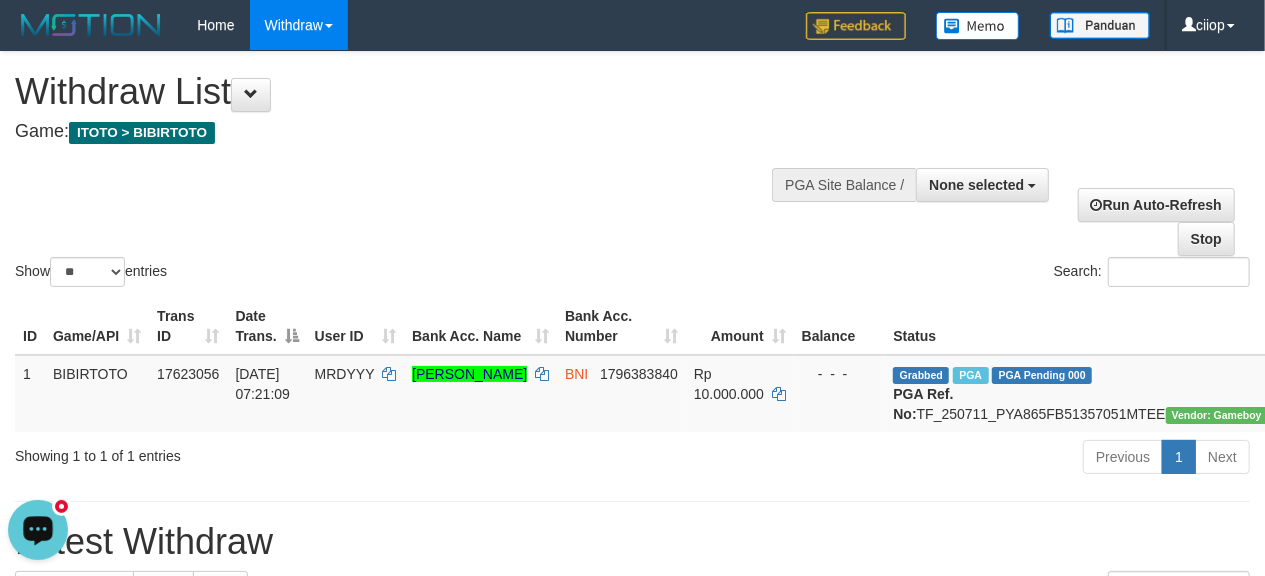 click at bounding box center [38, 528] 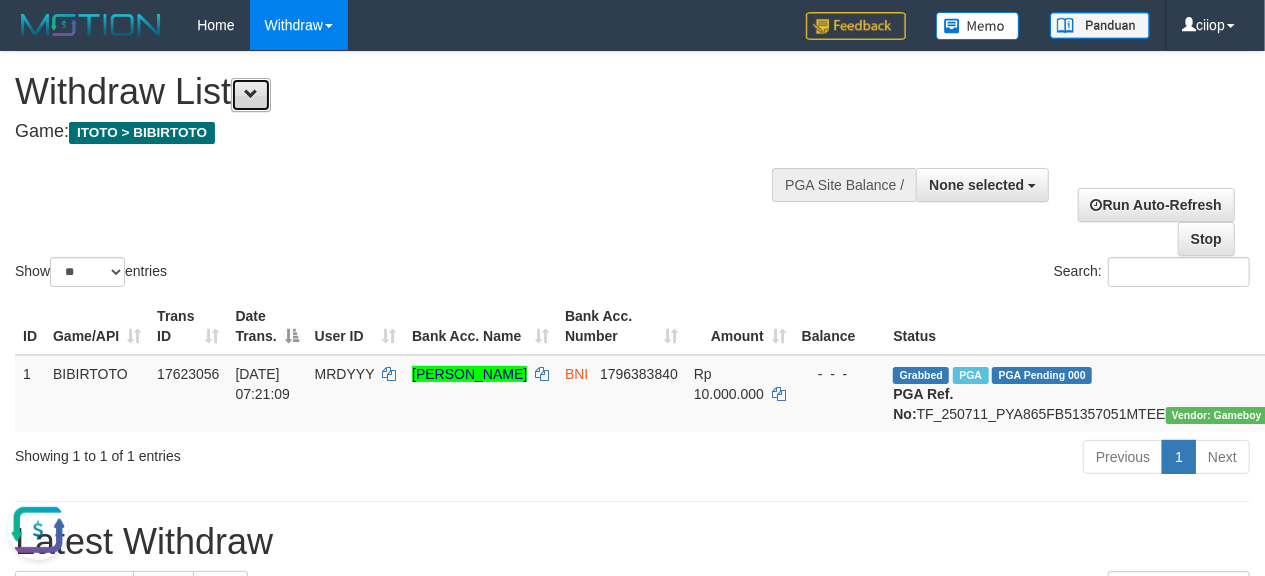 click at bounding box center (251, 95) 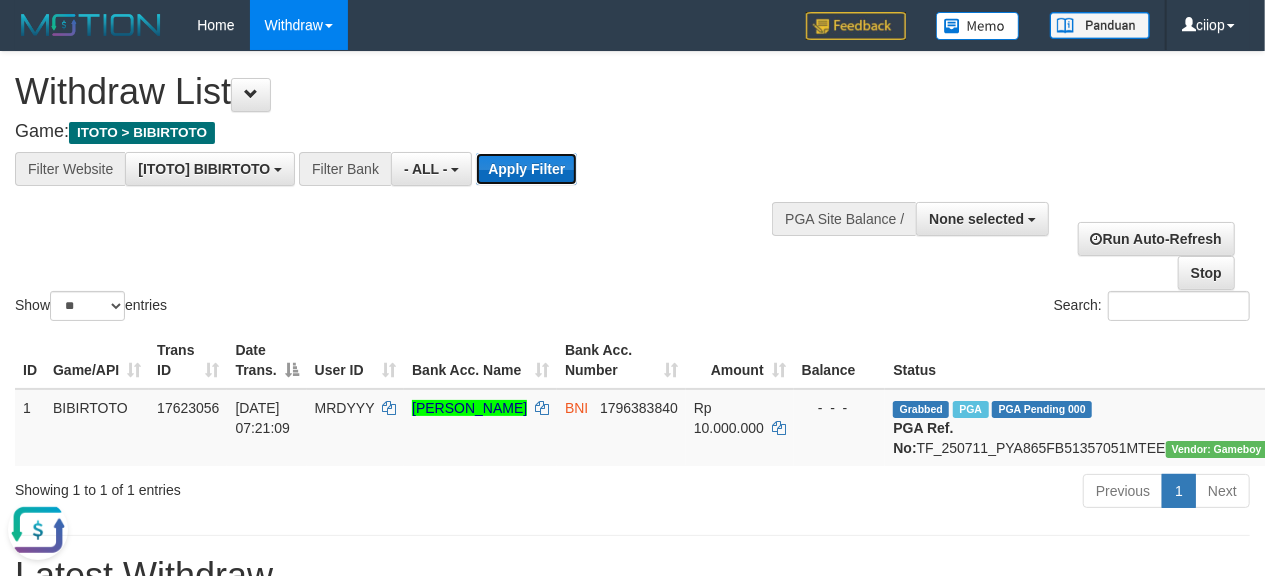 click on "Apply Filter" at bounding box center [526, 169] 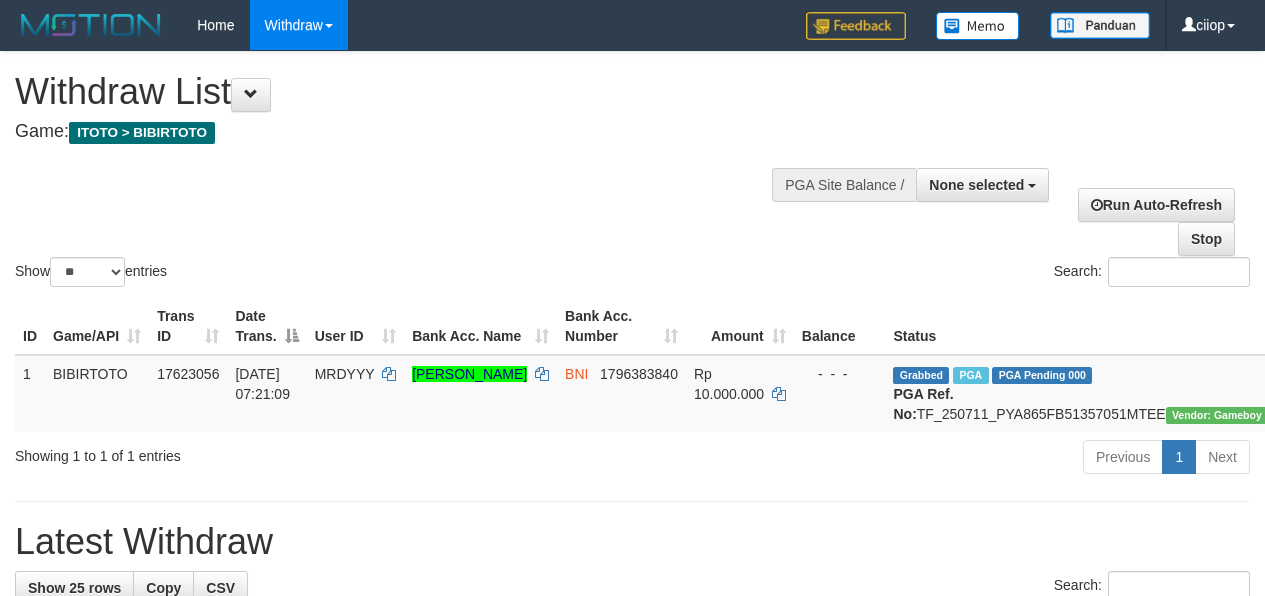 select 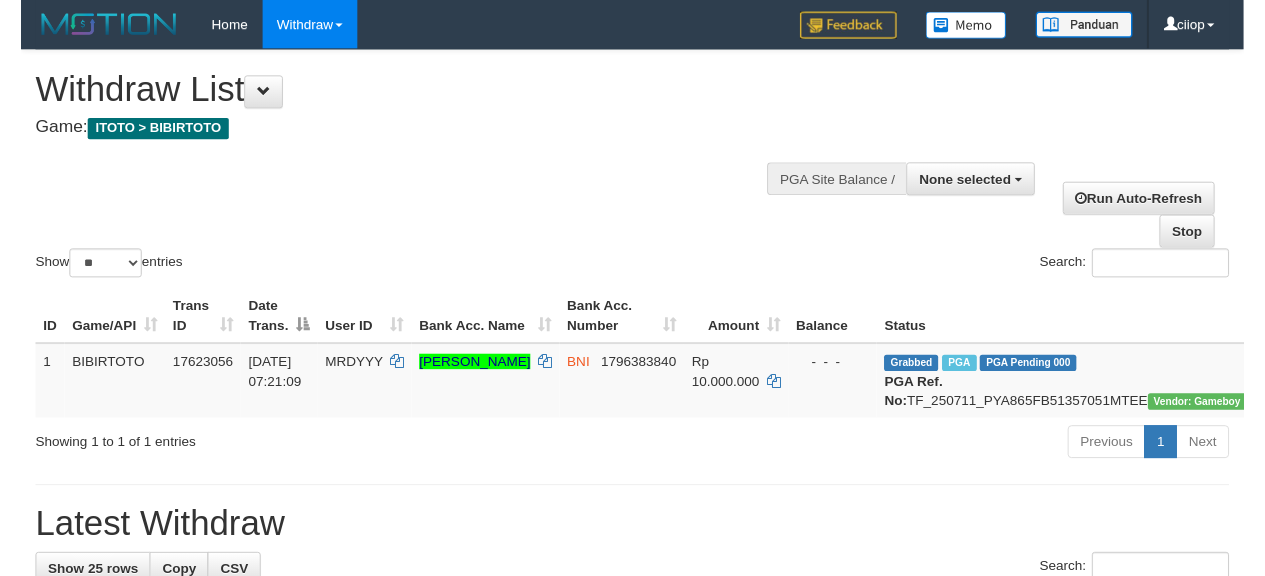 scroll, scrollTop: 0, scrollLeft: 0, axis: both 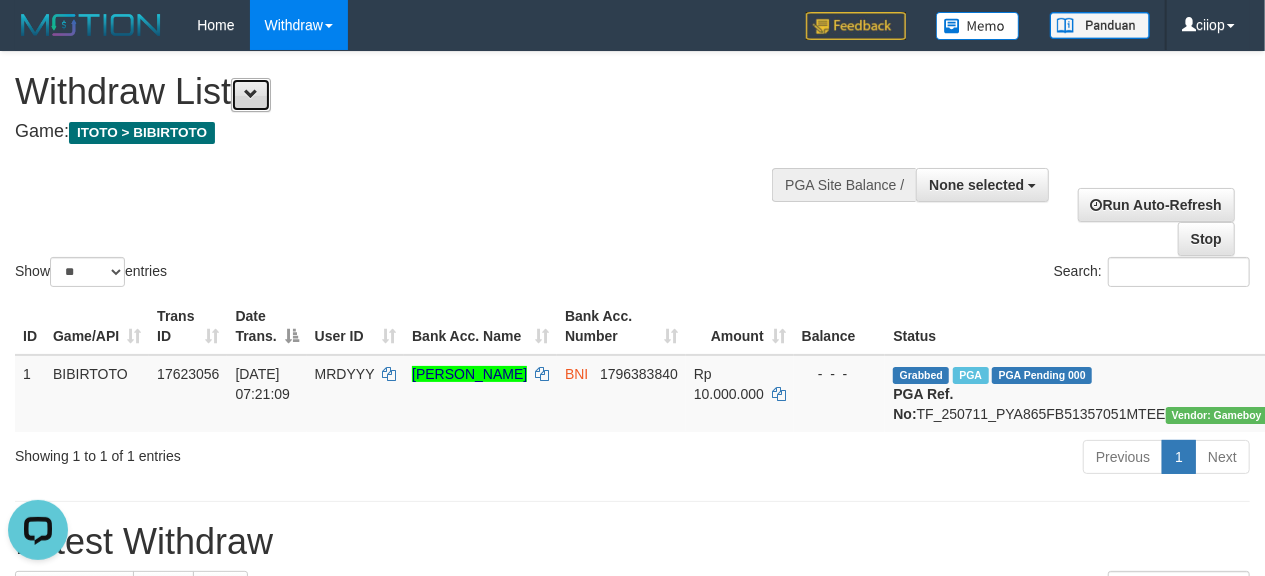click at bounding box center [251, 95] 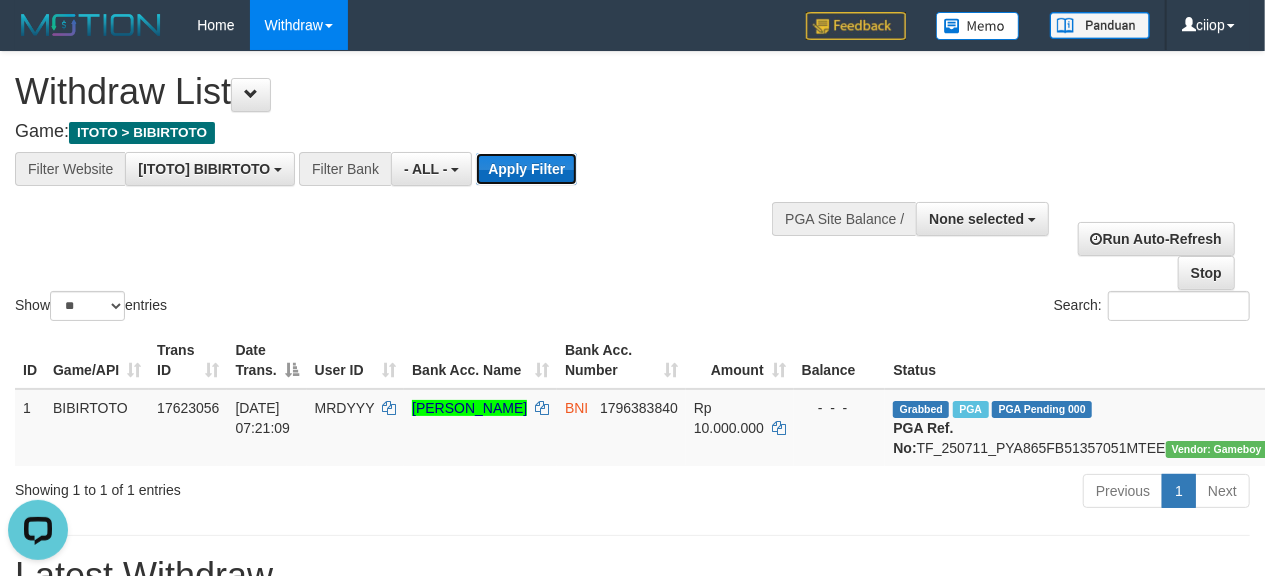 click on "Apply Filter" at bounding box center (526, 169) 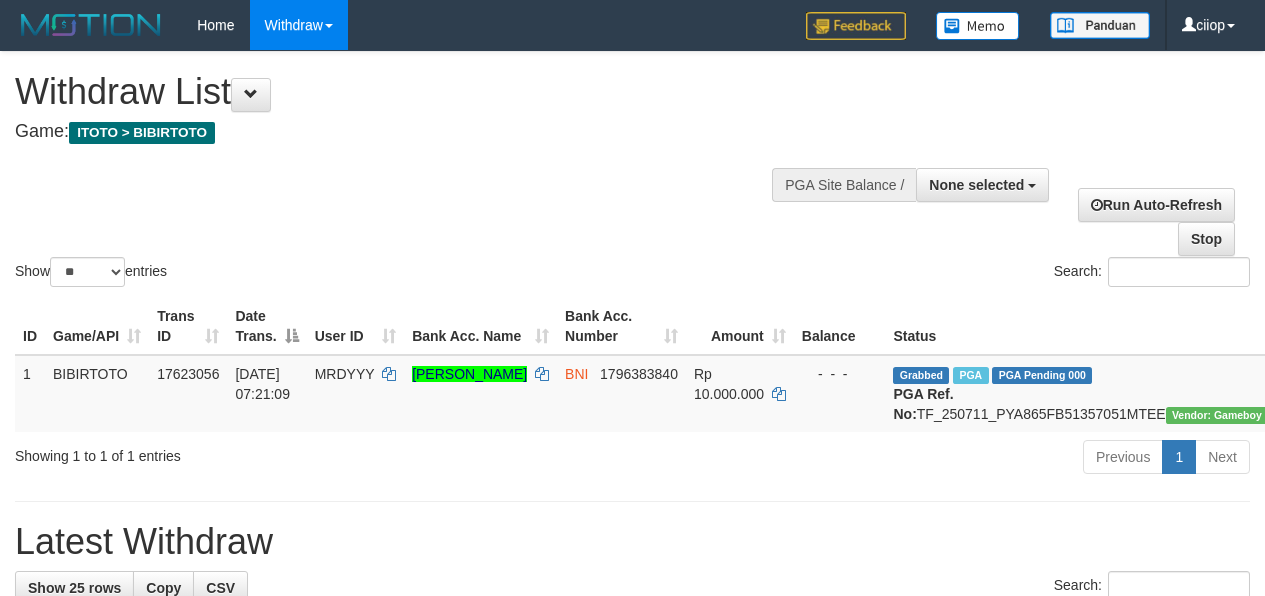 select 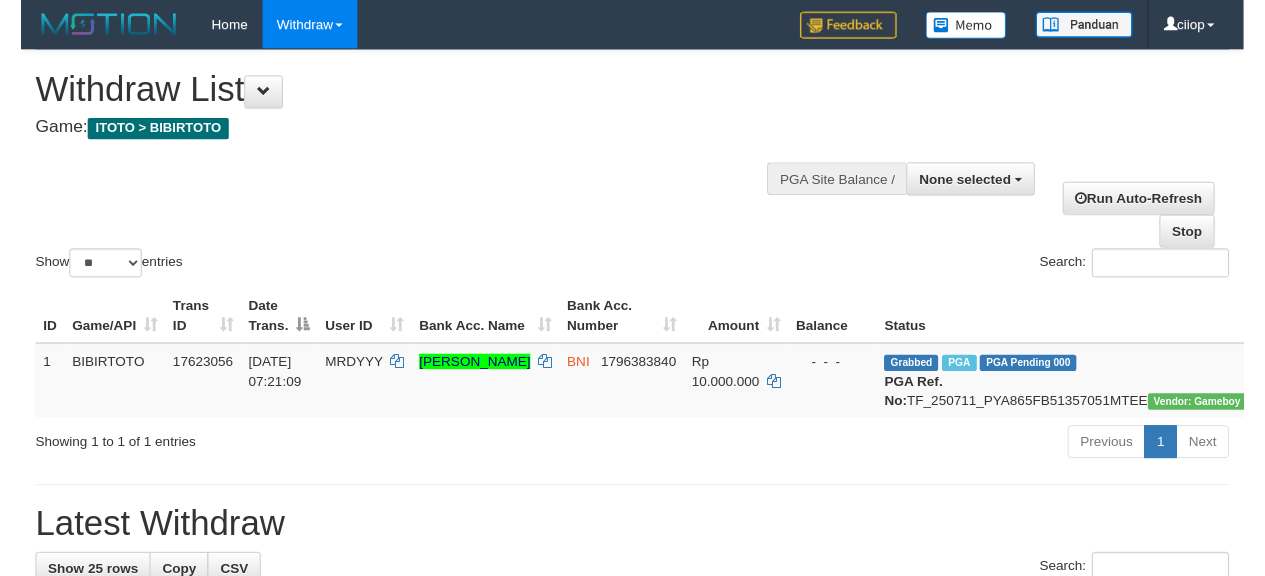 scroll, scrollTop: 0, scrollLeft: 0, axis: both 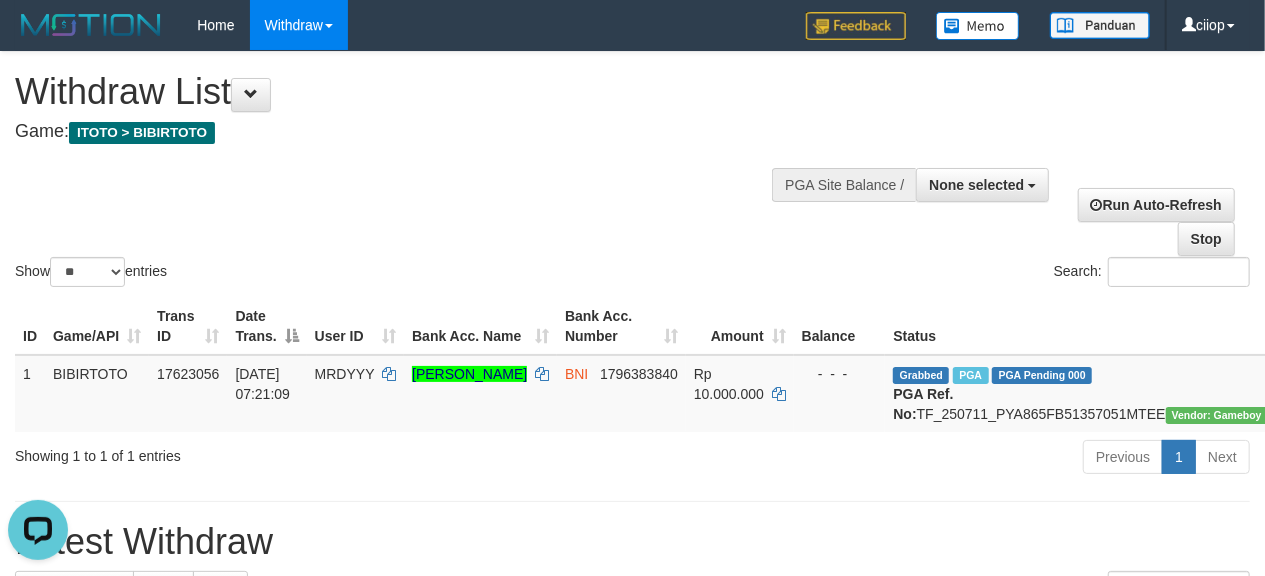 drag, startPoint x: 232, startPoint y: 89, endPoint x: 260, endPoint y: 104, distance: 31.764761 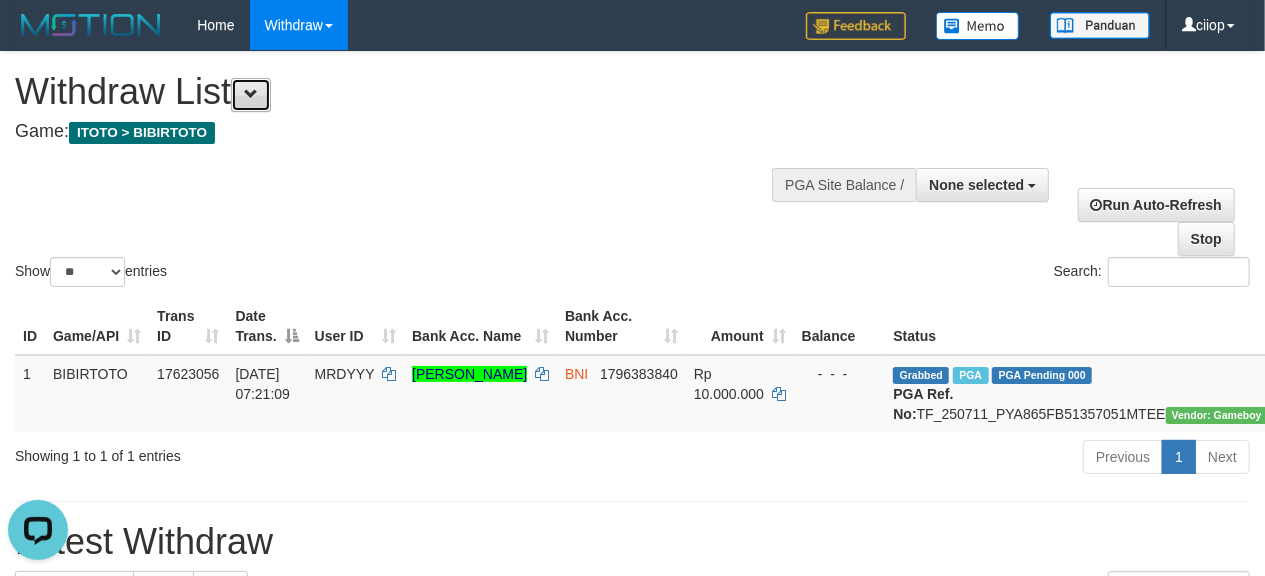 click at bounding box center [251, 95] 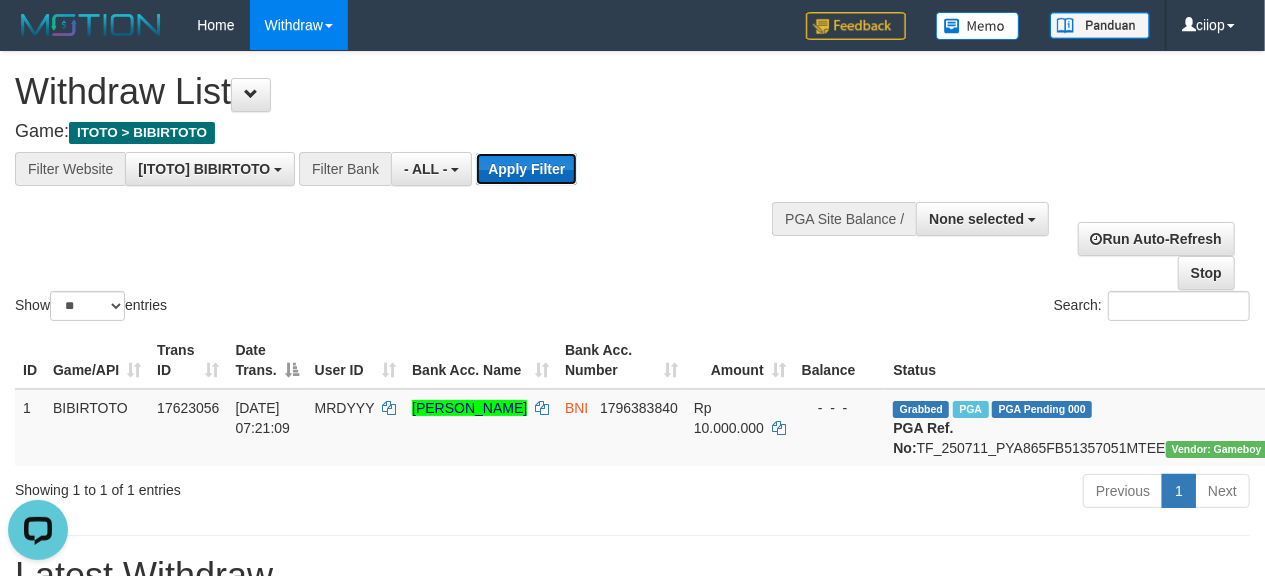 click on "Apply Filter" at bounding box center (526, 169) 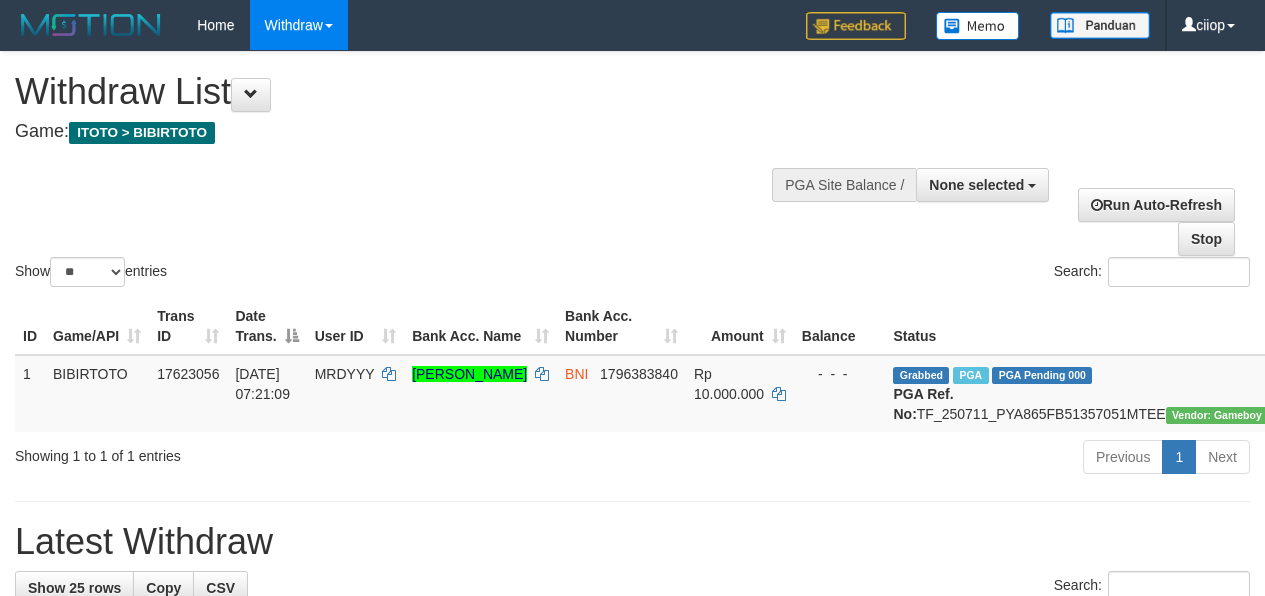 select 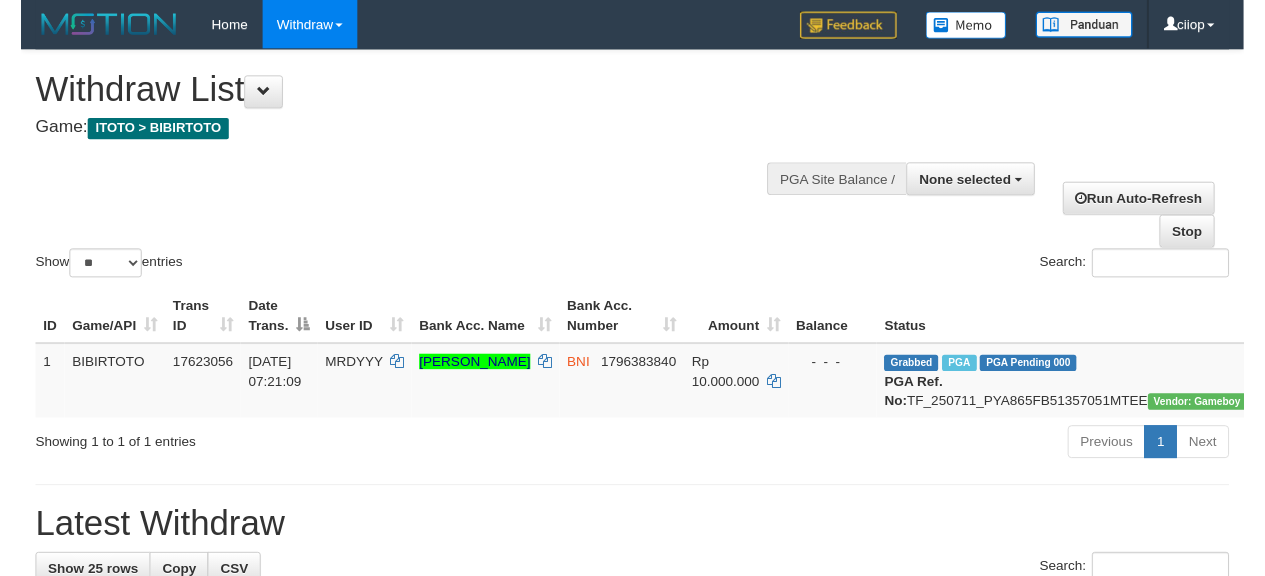 scroll, scrollTop: 0, scrollLeft: 0, axis: both 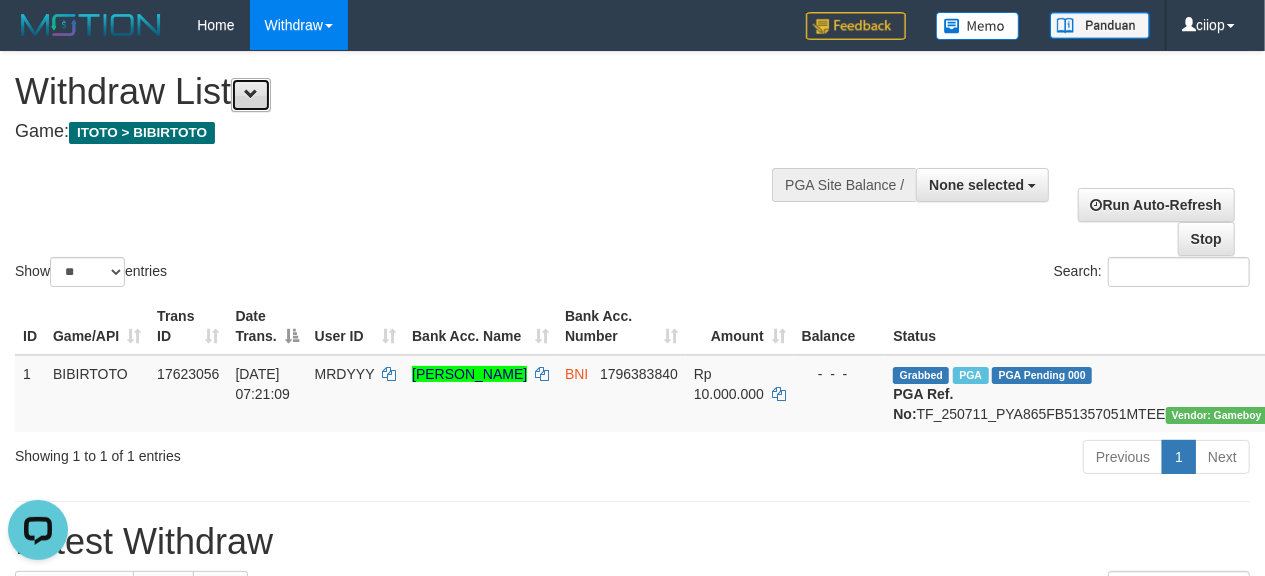click at bounding box center [251, 95] 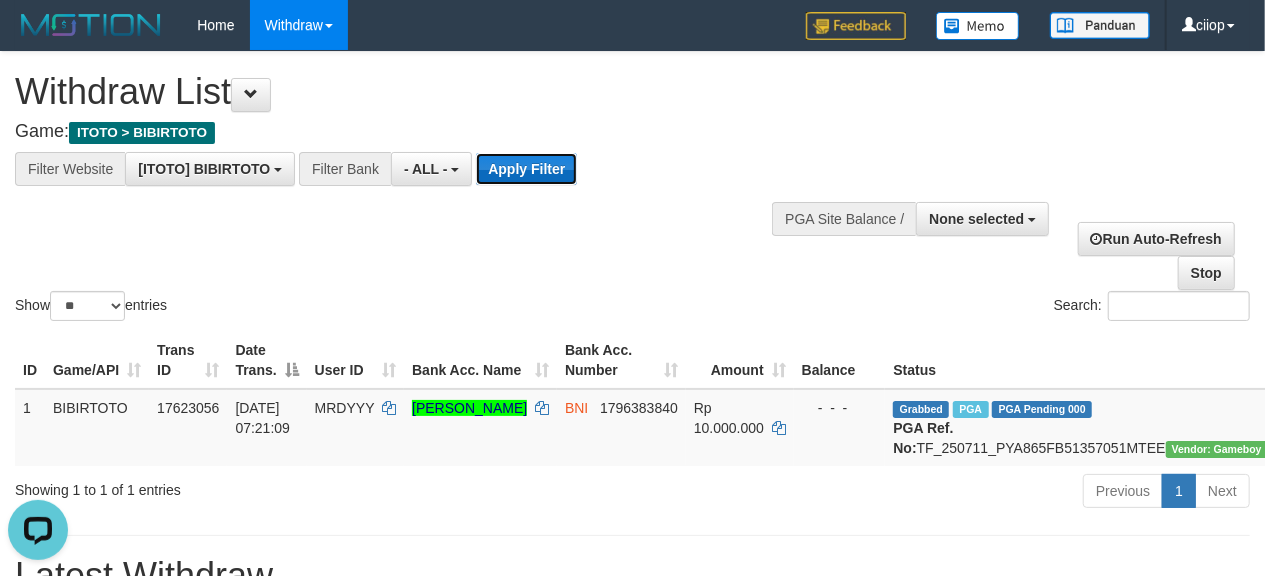 click on "Apply Filter" at bounding box center (526, 169) 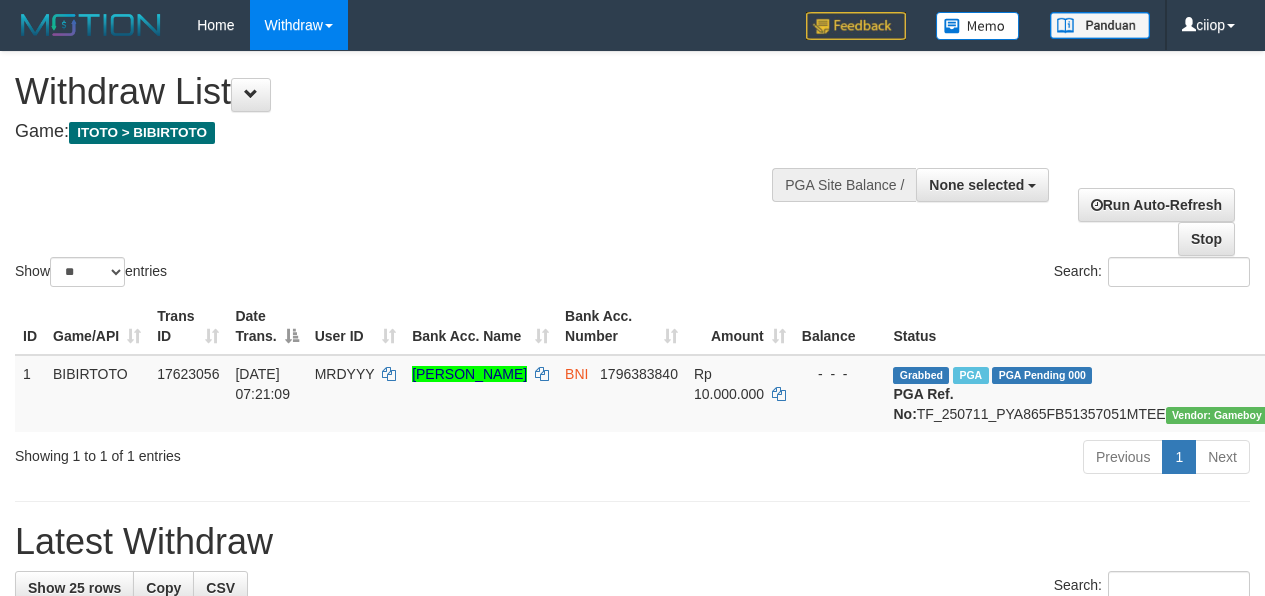 select 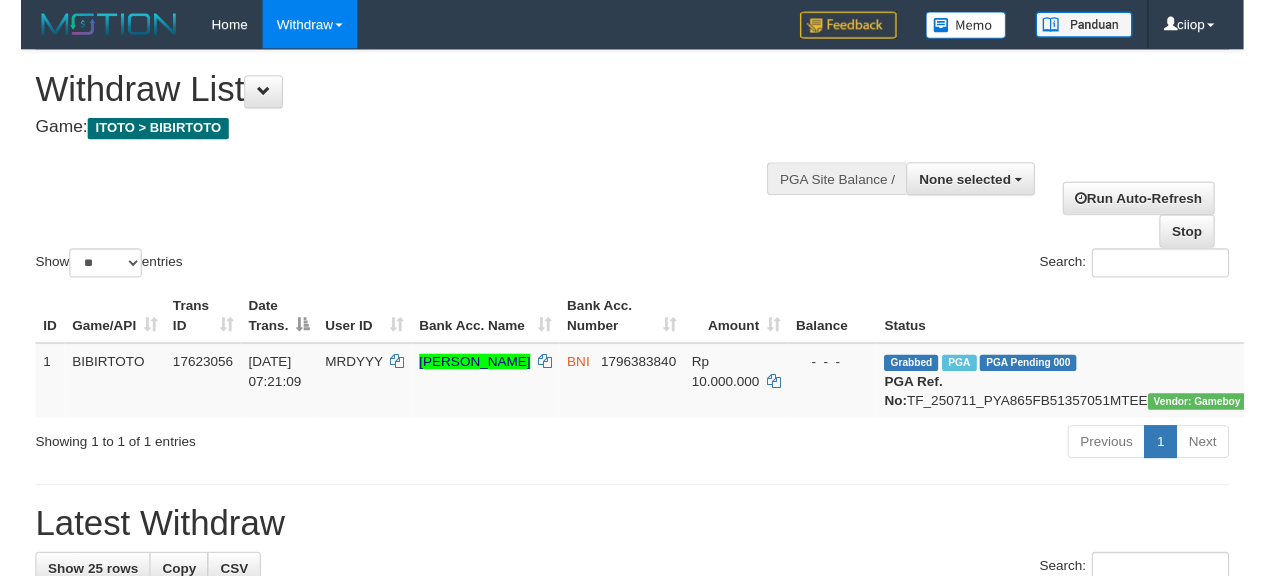 scroll, scrollTop: 0, scrollLeft: 0, axis: both 